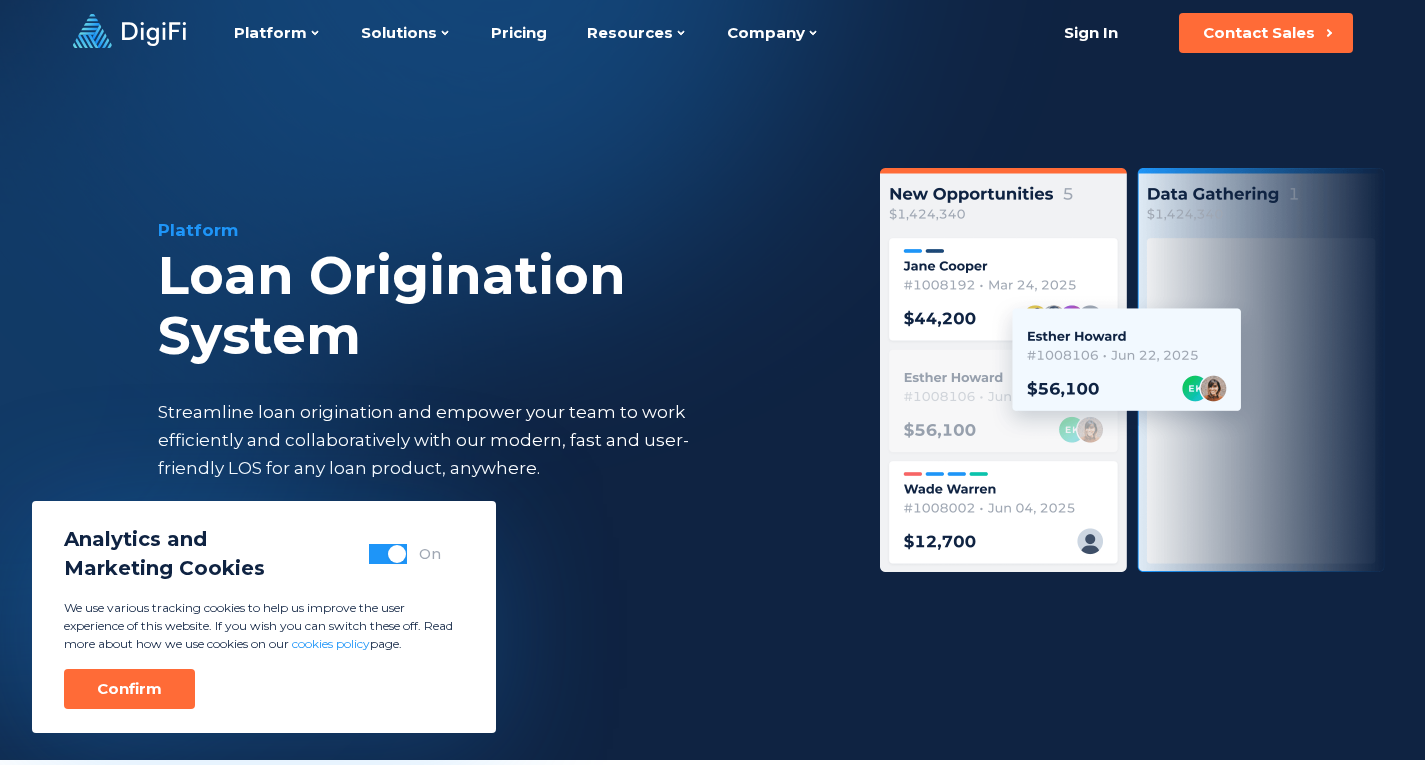 scroll, scrollTop: 0, scrollLeft: 0, axis: both 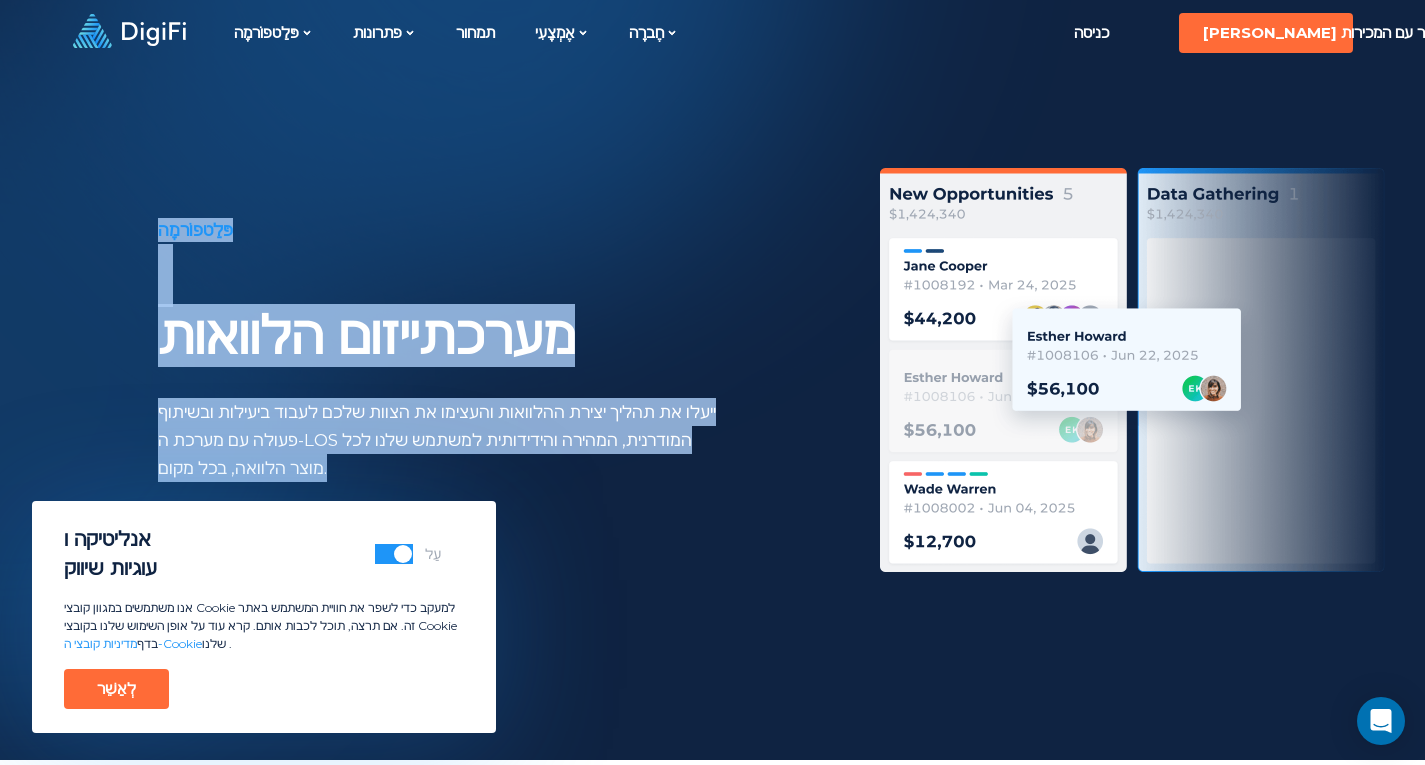 drag, startPoint x: 355, startPoint y: 389, endPoint x: 562, endPoint y: 499, distance: 234.41203 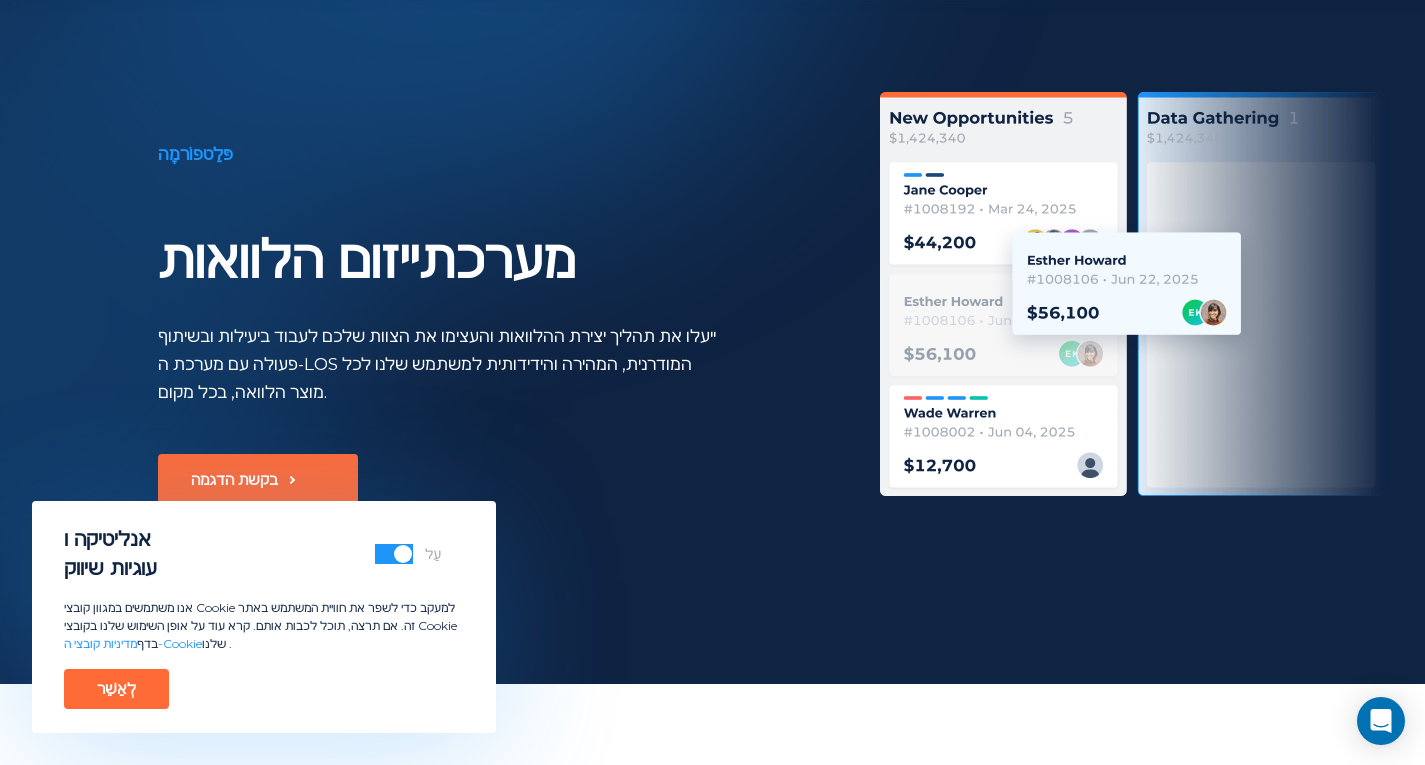 scroll, scrollTop: 100, scrollLeft: 0, axis: vertical 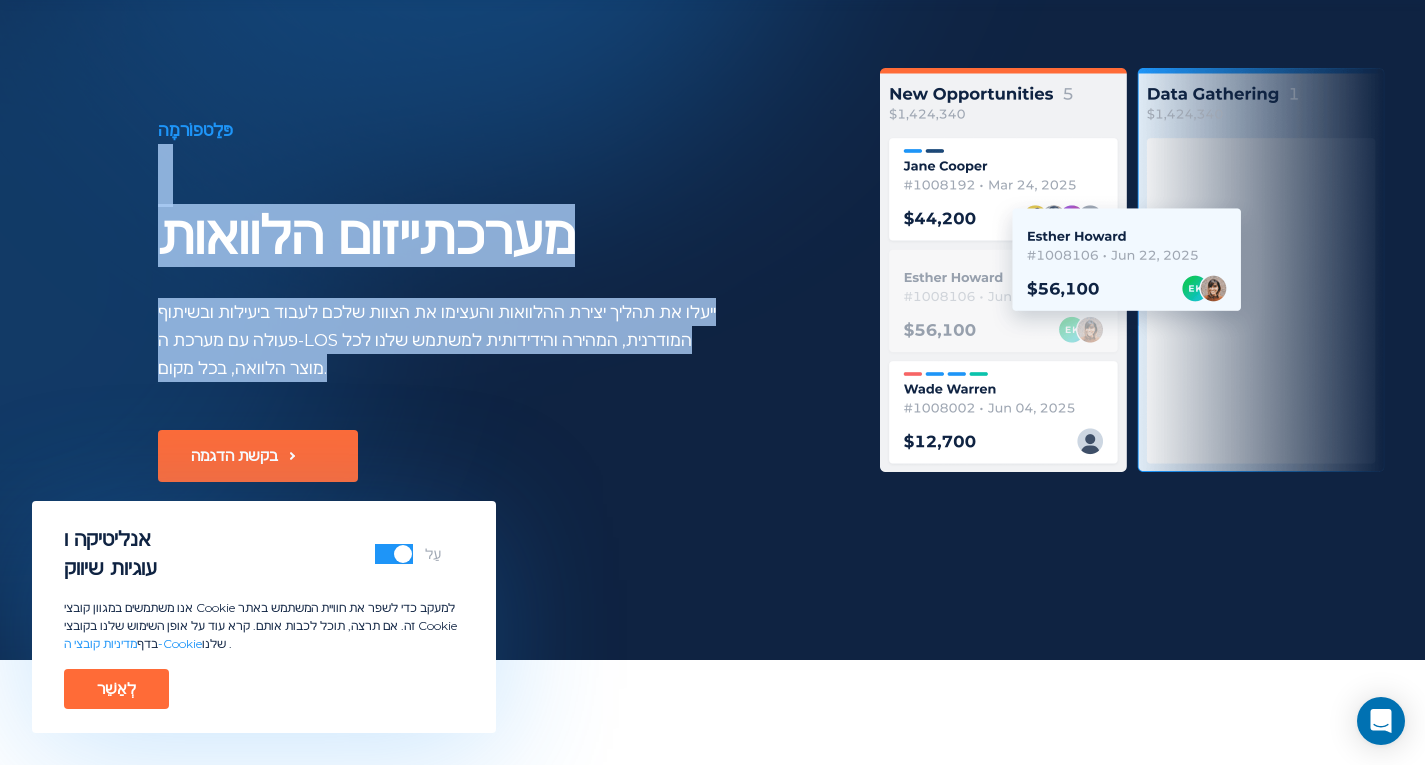 drag, startPoint x: 401, startPoint y: 372, endPoint x: 180, endPoint y: 146, distance: 316.0965 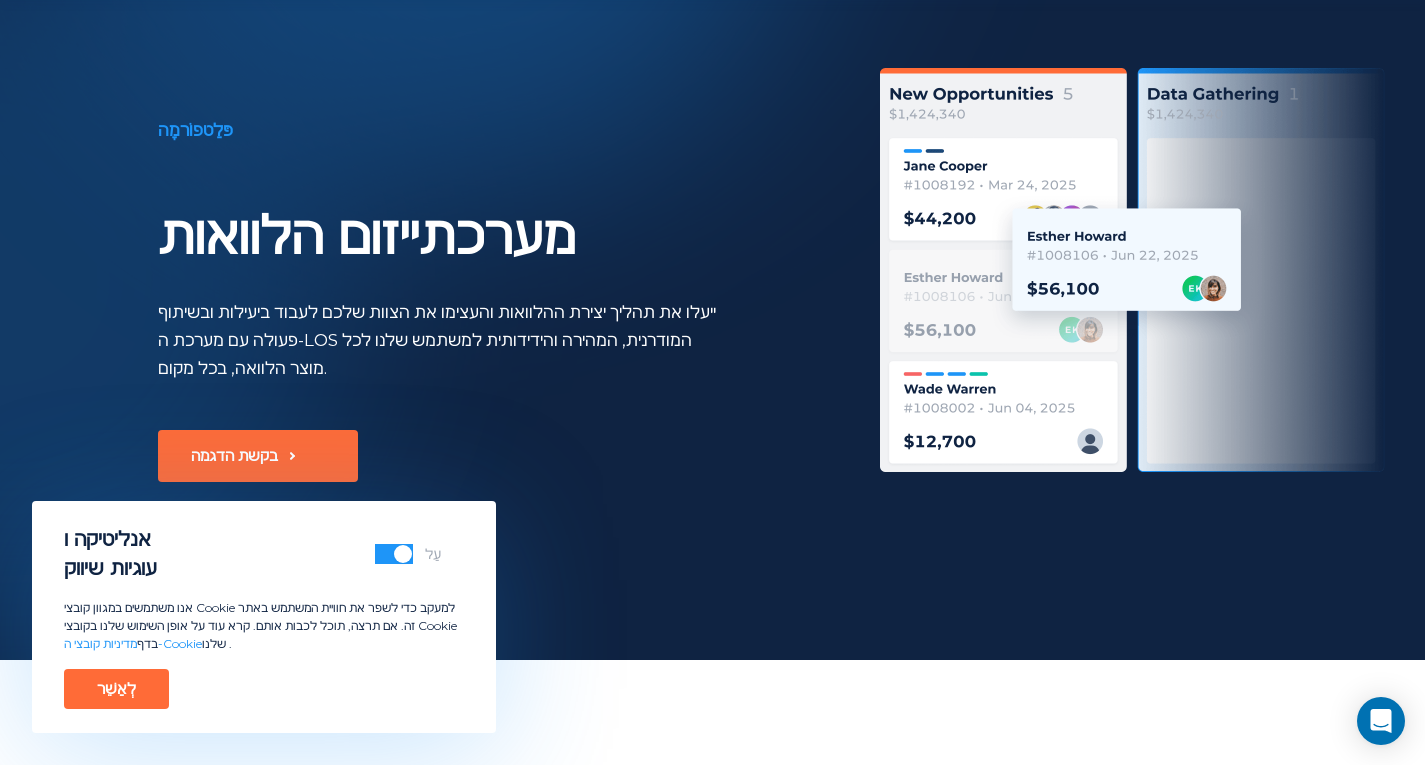 scroll, scrollTop: 500, scrollLeft: 0, axis: vertical 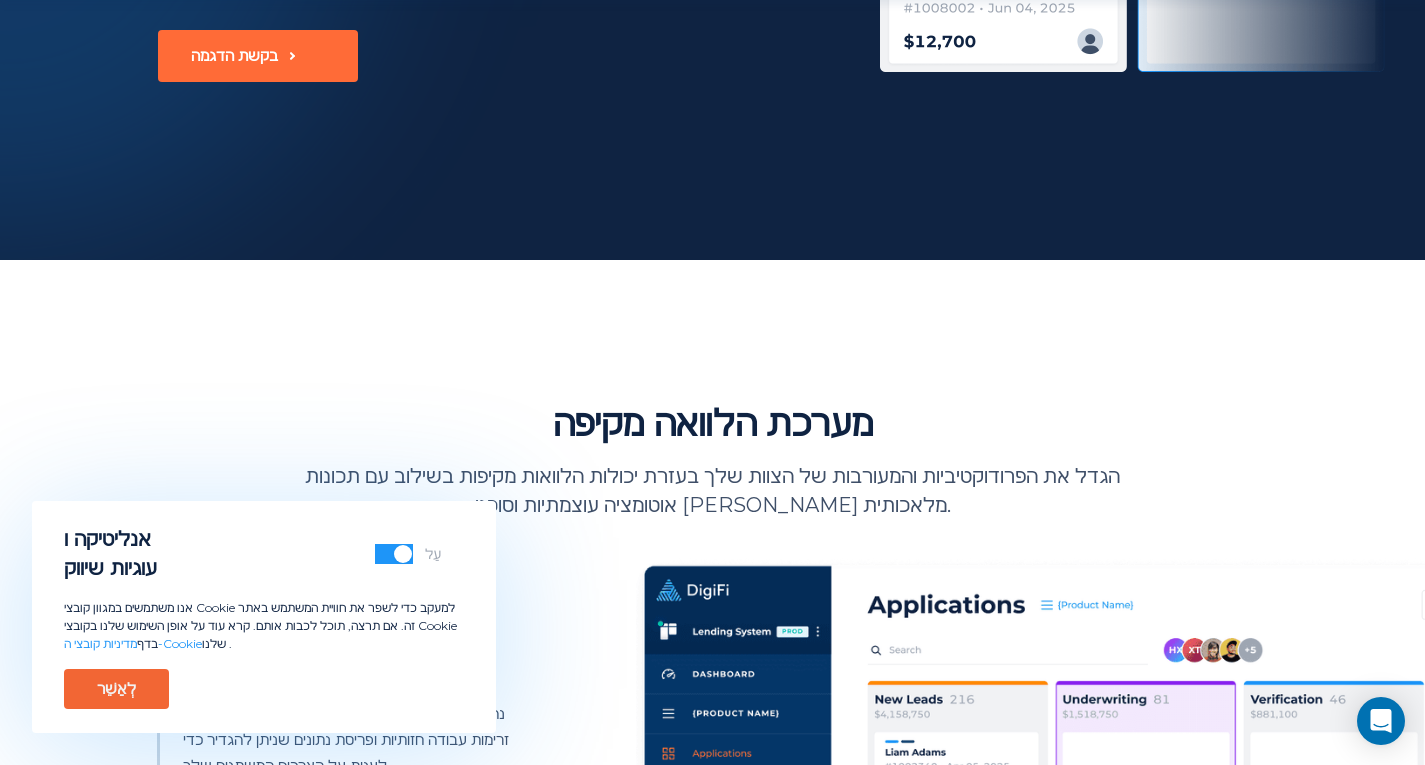 click on "לְאַשֵׁר" at bounding box center [116, 688] 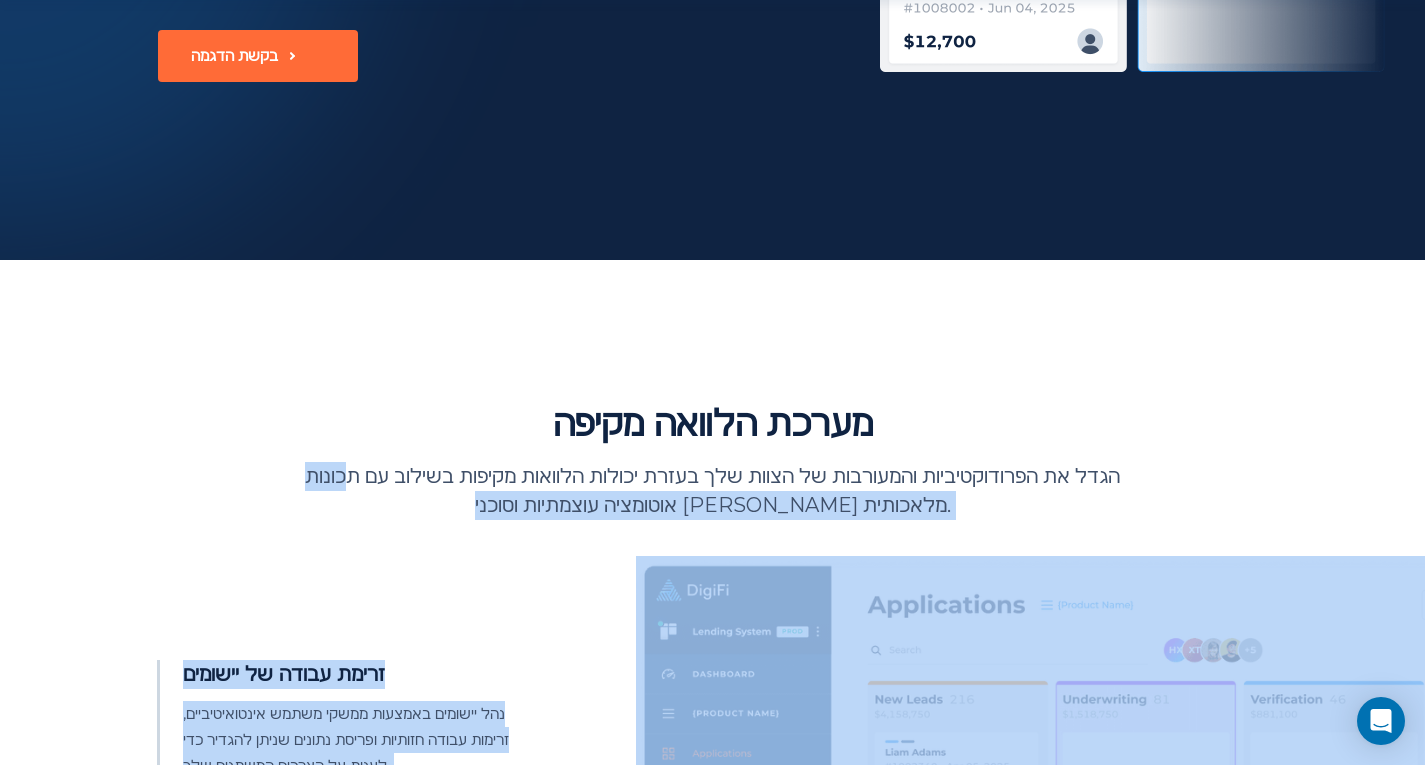 drag, startPoint x: 328, startPoint y: 471, endPoint x: 1054, endPoint y: 609, distance: 738.9993 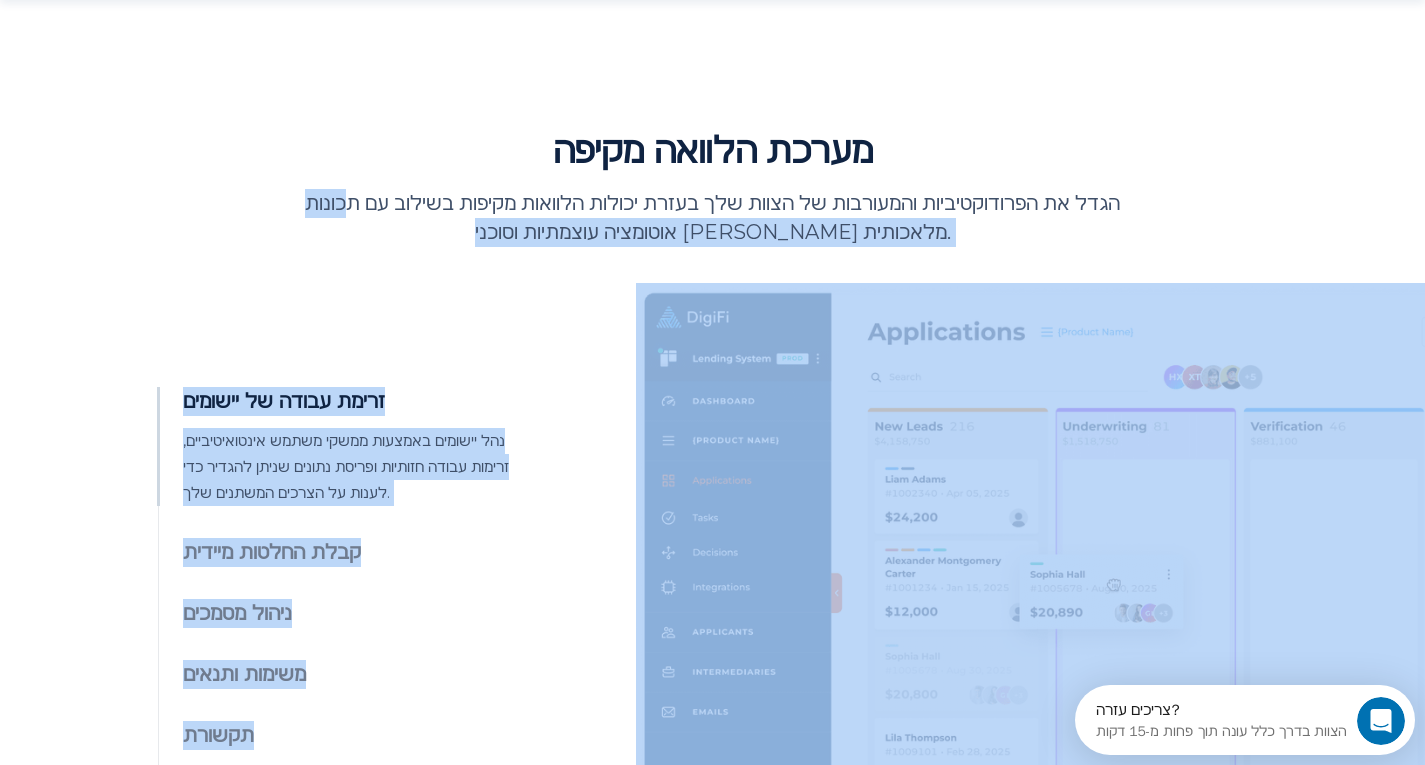scroll, scrollTop: 0, scrollLeft: 0, axis: both 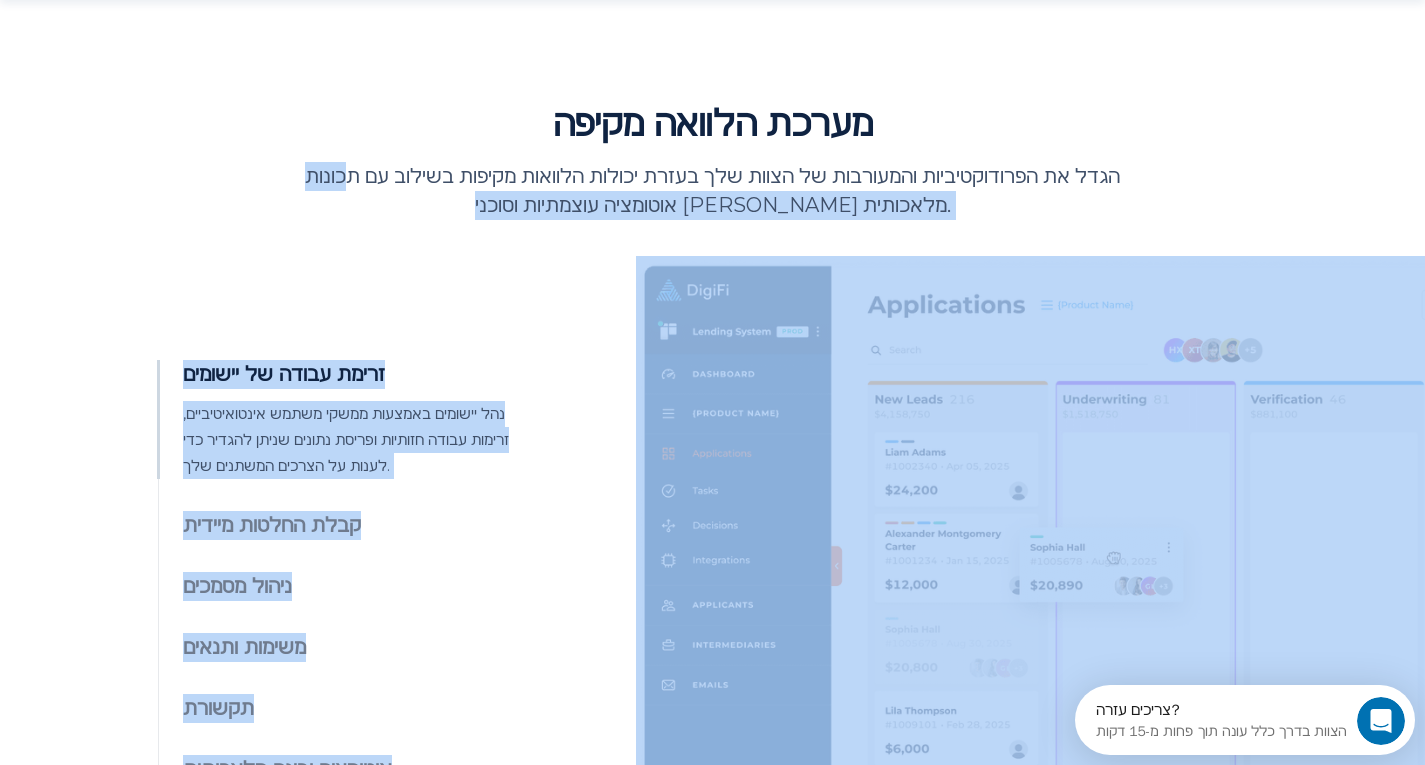 click at bounding box center (1125, 572) 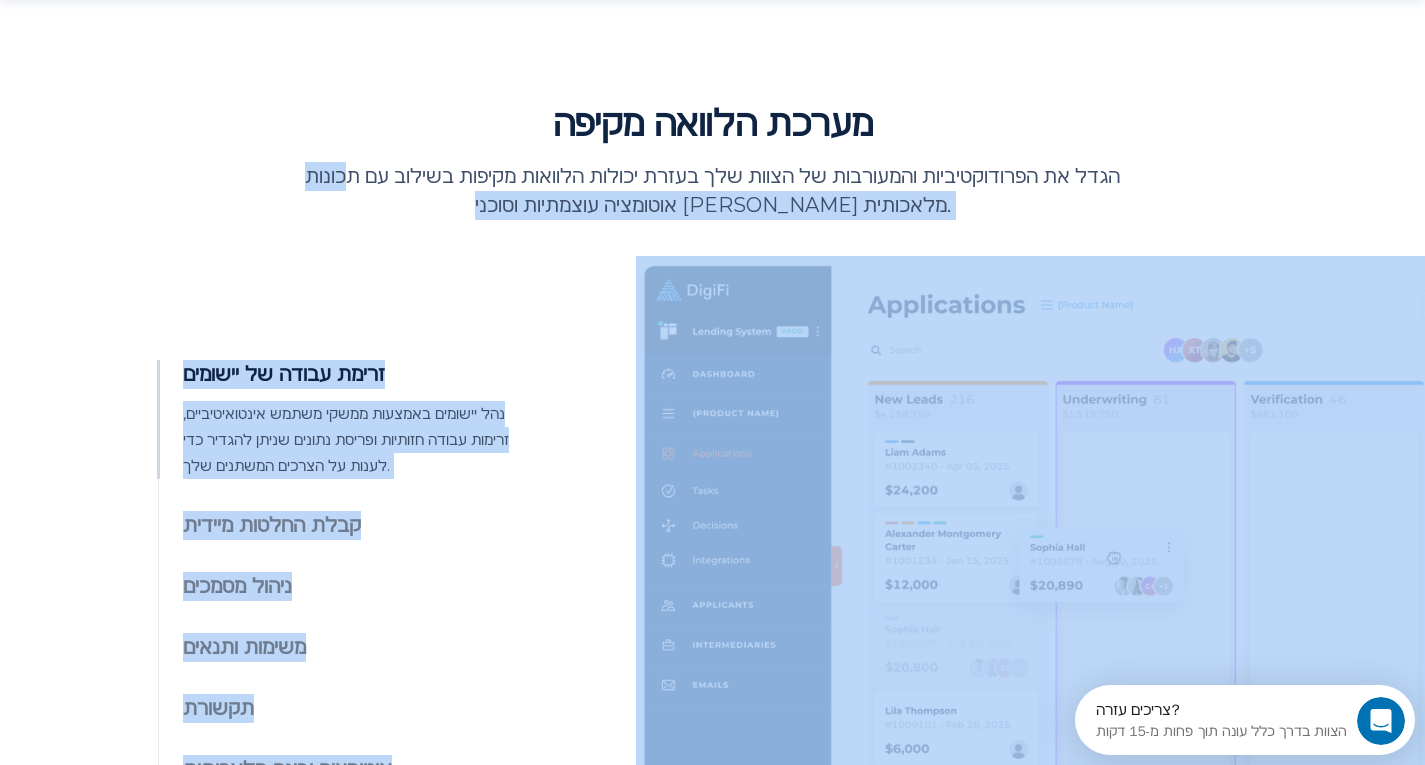 click on "זרימת עבודה של יישומים נהל יישומים באמצעות ממשקי משתמש אינטואיטיביים, זרימות עבודה חזותיות ופריסת נתונים שניתן להגדיר כדי לענות על הצרכים המשתנים שלך. קבלת החלטות מיידית בצע החלטות הלוואות מיידיות, מדויקות וניתנות לביקורת כדי להעריך את כושר האשראי, לקבוע תמחור, לאמת מידע ועוד. ניהול מסמכים העלה קבצים, צור מסמכים, הפעל חתימה אלקטרונית ובקש קבצים בצורה מאובטחת, תוך הקלה על צפייה, הורדה או ניהול של כל מסמך. משימות ותנאים ייעול תהליכי עבודה של ייזום הלוואות עם משימות הכוללות נתונים, מסמכים ועוד כדי לאפשר שיתוף פעולה חלק בבקשות. תקשורת אוטומציה ובינה מלאכותית" at bounding box center (713, 554) 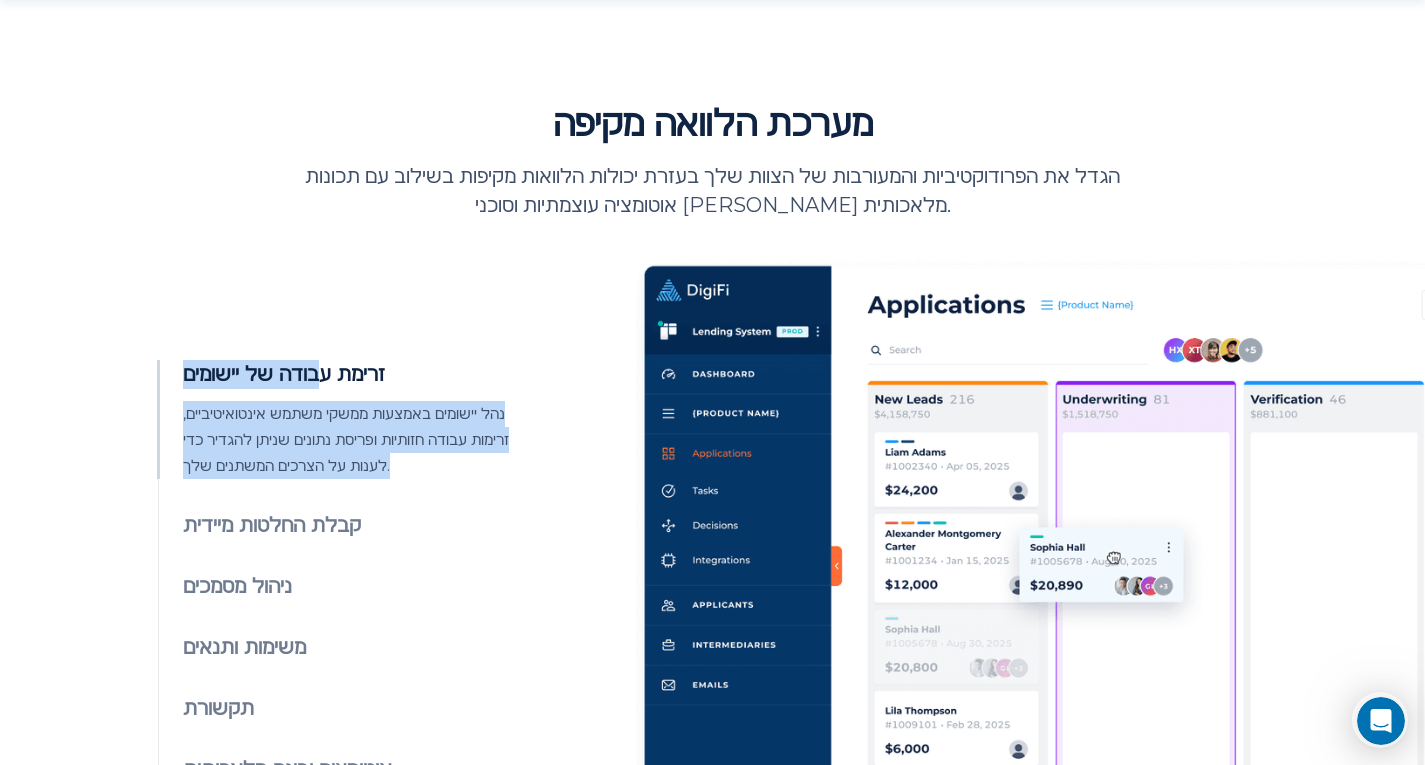 drag, startPoint x: 377, startPoint y: 399, endPoint x: 431, endPoint y: 465, distance: 85.276024 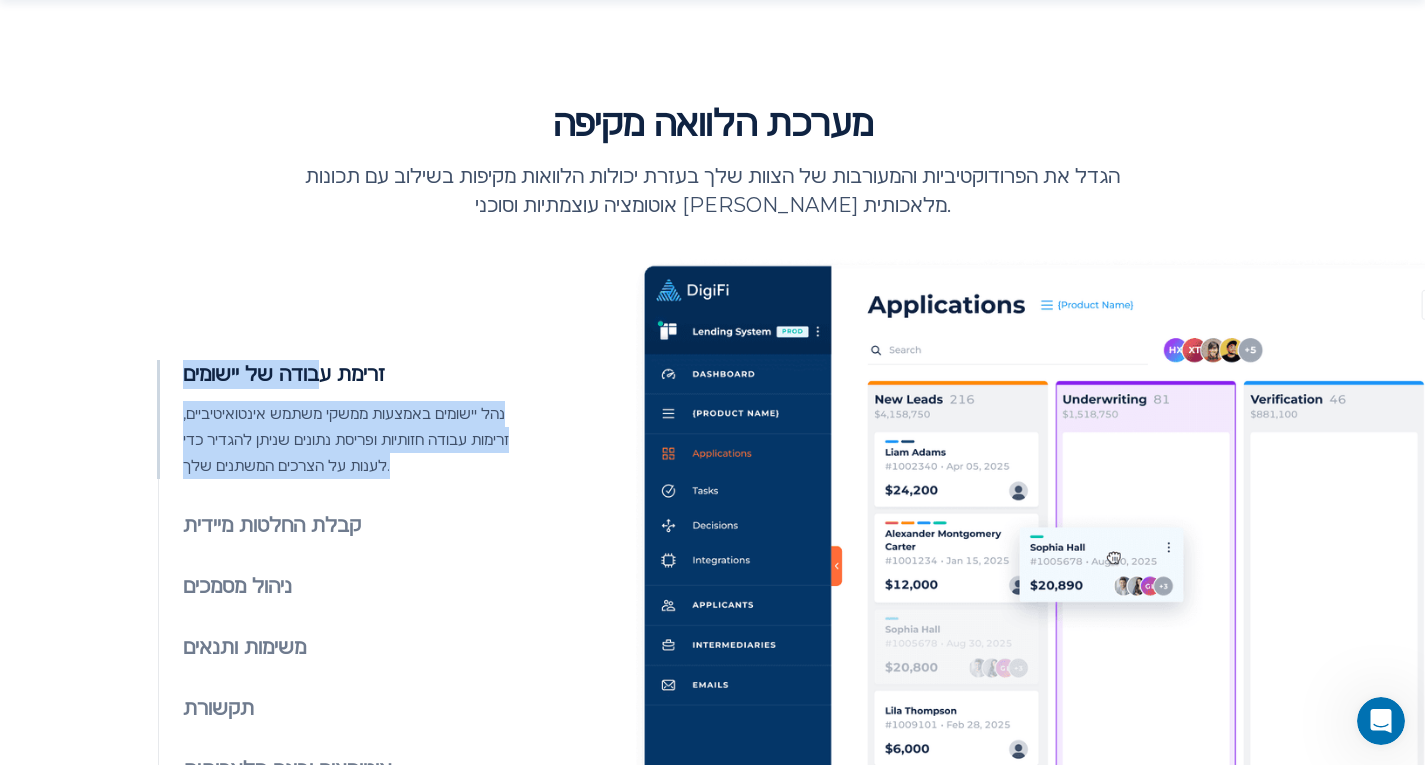 click on "נהל יישומים באמצעות ממשקי משתמש אינטואיטיביים, זרימות עבודה חזותיות ופריסת נתונים שניתן להגדיר כדי לענות על הצרכים המשתנים שלך." at bounding box center (364, 440) 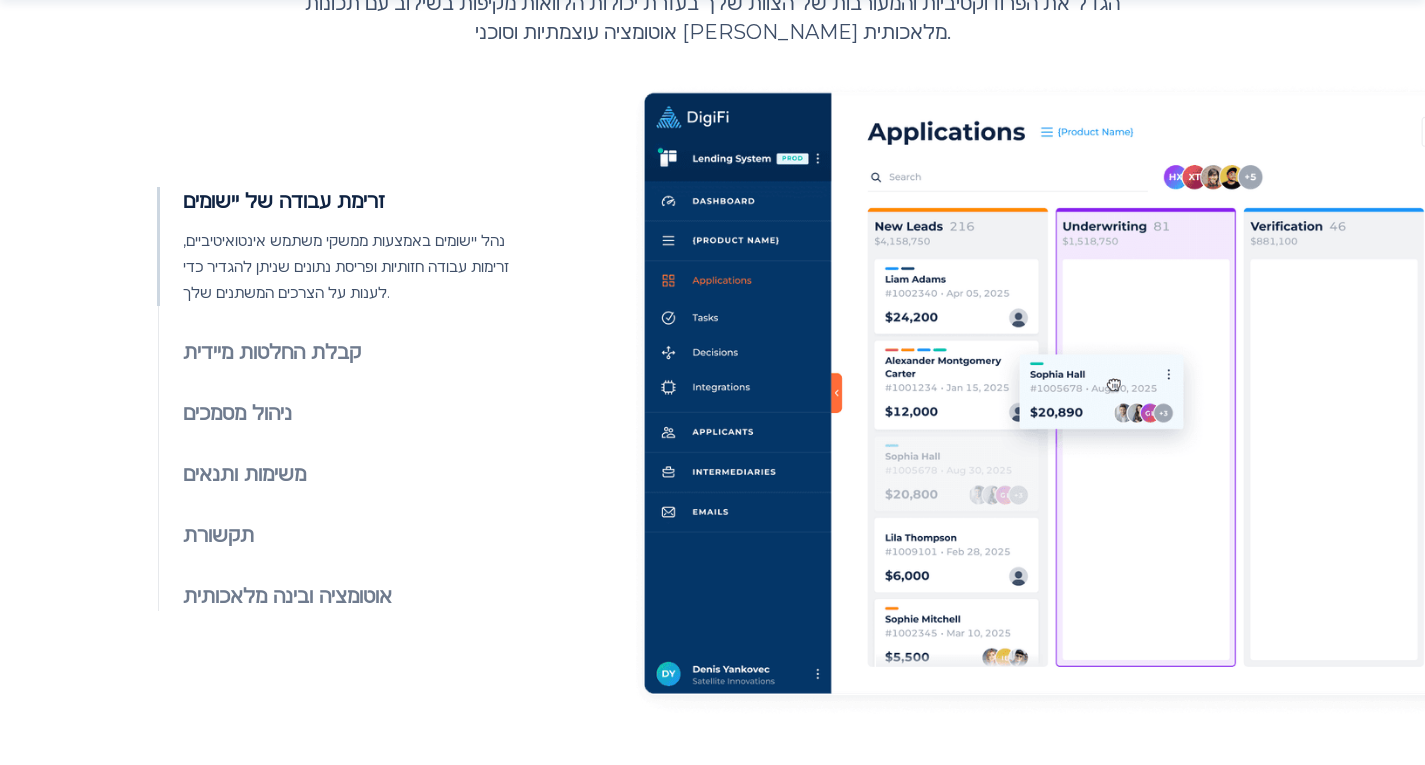 scroll, scrollTop: 1000, scrollLeft: 0, axis: vertical 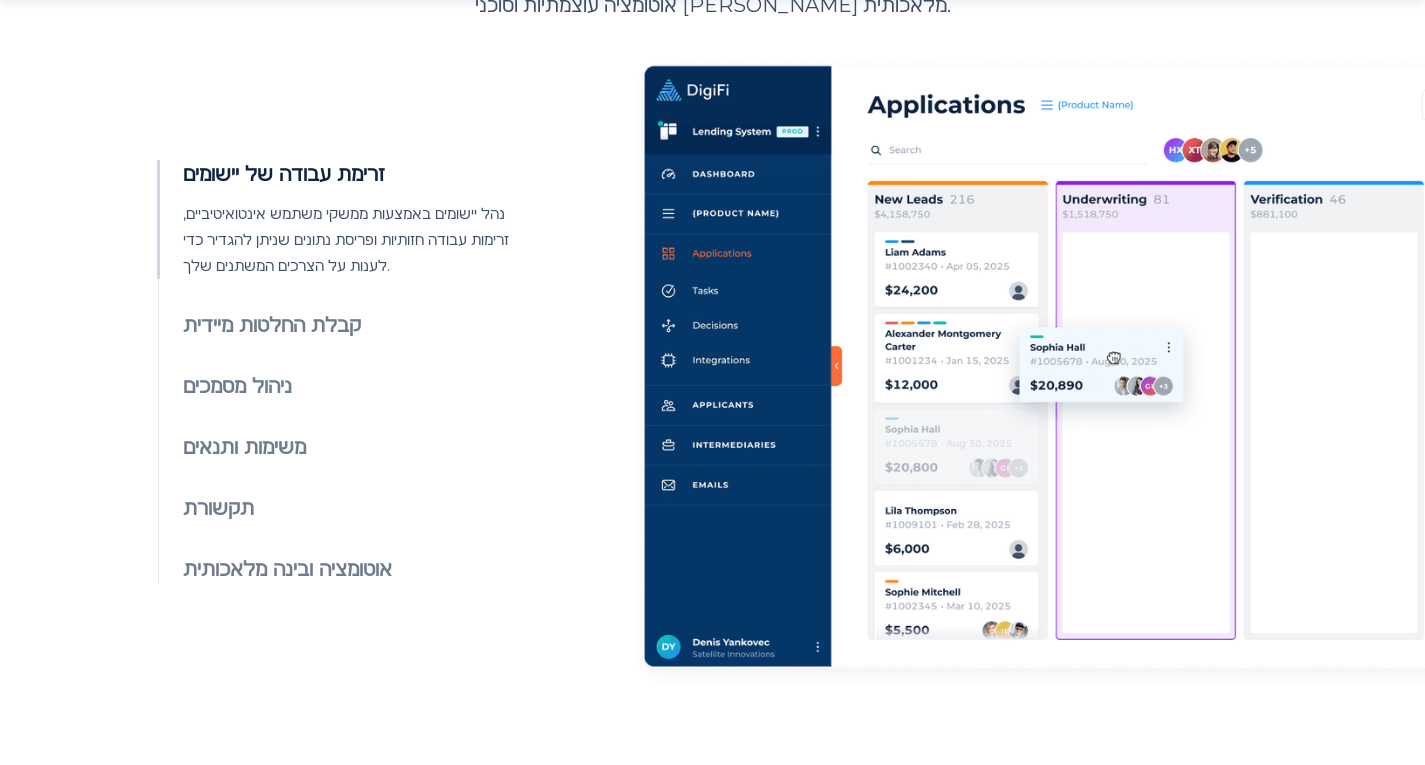 click on "קבלת החלטות מיידית" at bounding box center (272, 325) 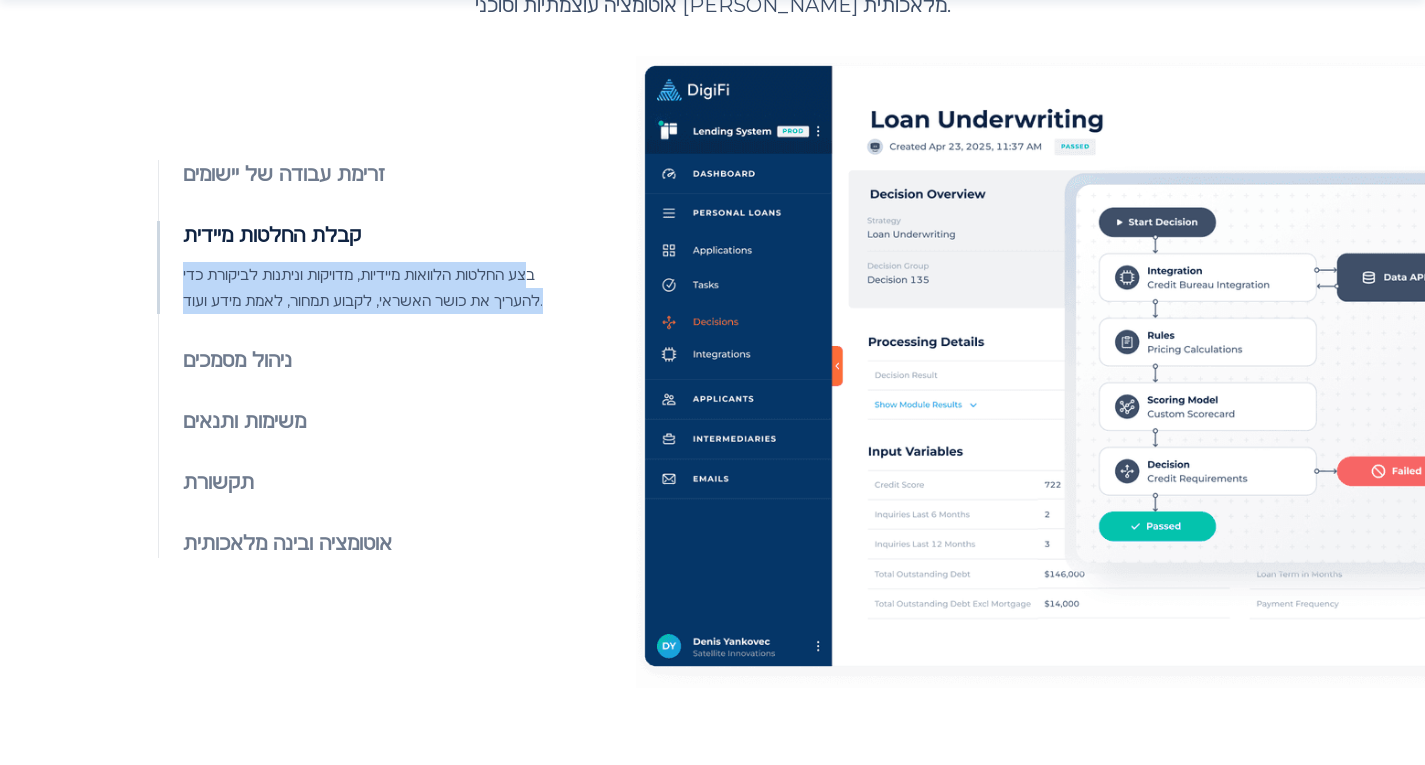 drag, startPoint x: 526, startPoint y: 281, endPoint x: 511, endPoint y: 333, distance: 54.120235 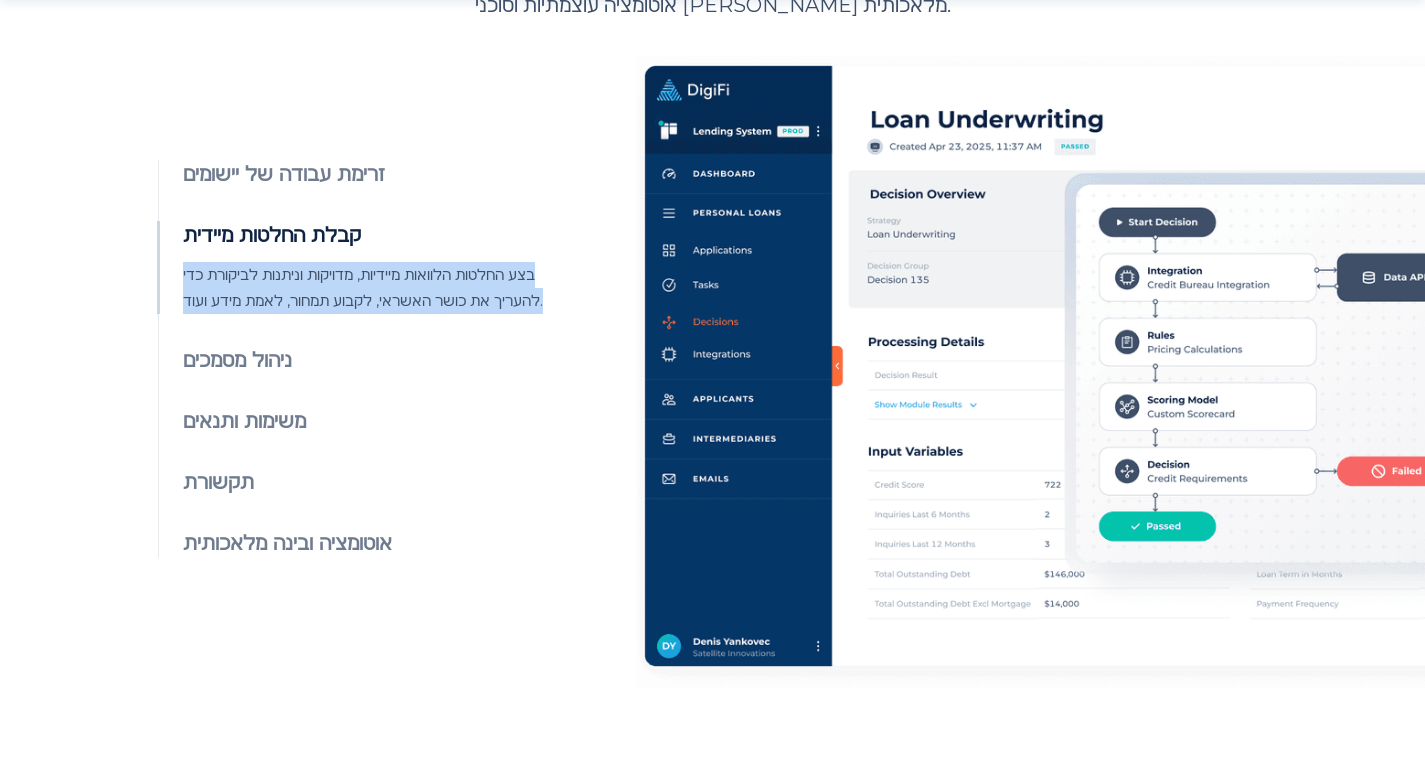 drag, startPoint x: 508, startPoint y: 323, endPoint x: 519, endPoint y: 270, distance: 54.129475 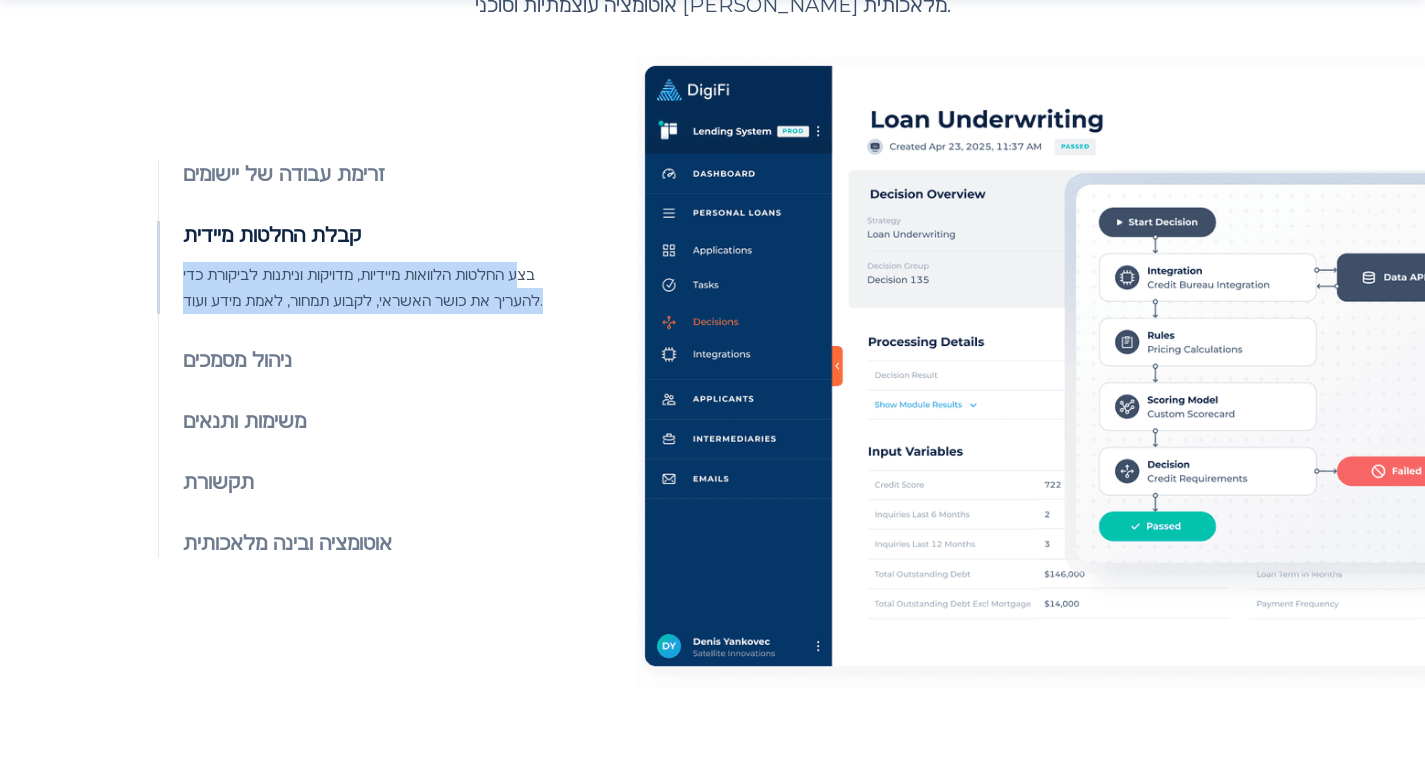 drag, startPoint x: 519, startPoint y: 270, endPoint x: 513, endPoint y: 315, distance: 45.39824 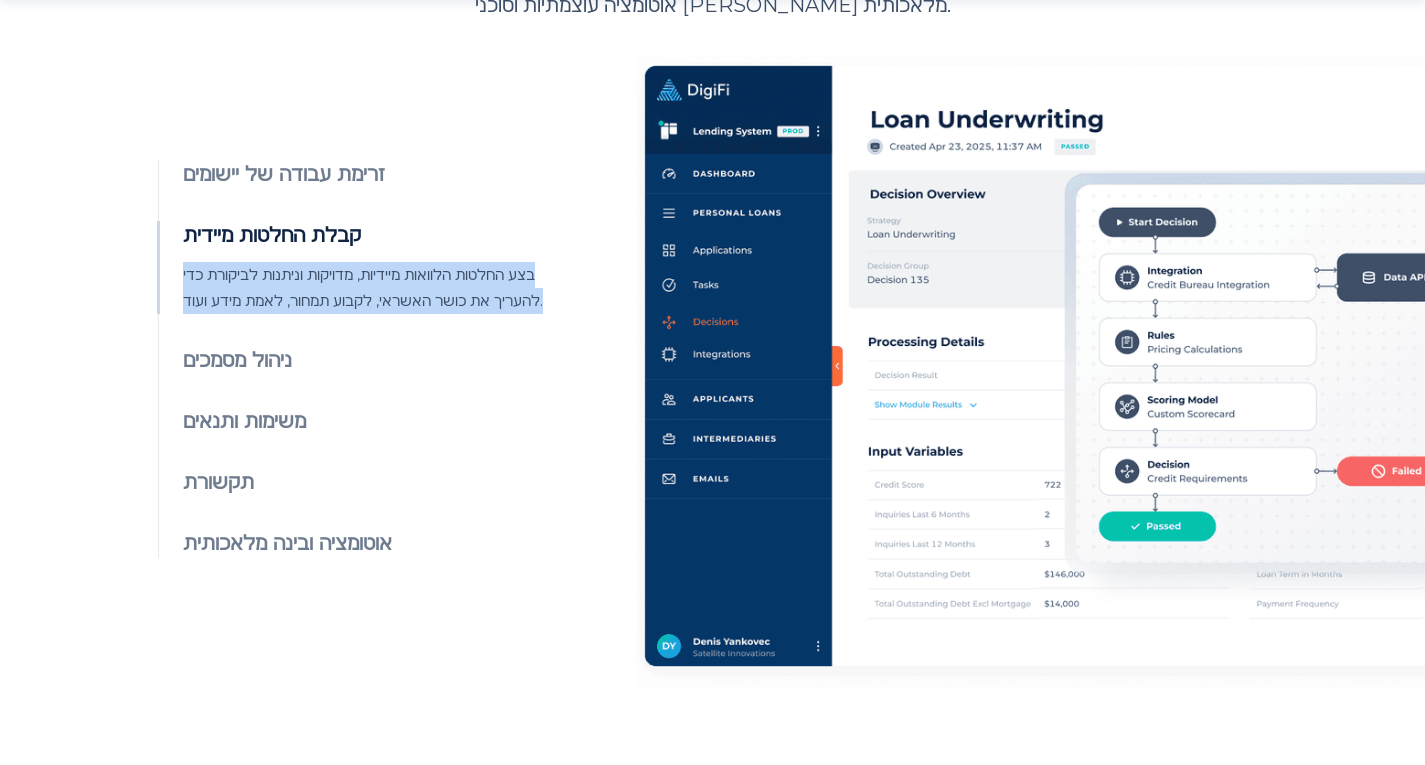 drag, startPoint x: 513, startPoint y: 315, endPoint x: 520, endPoint y: 272, distance: 43.56604 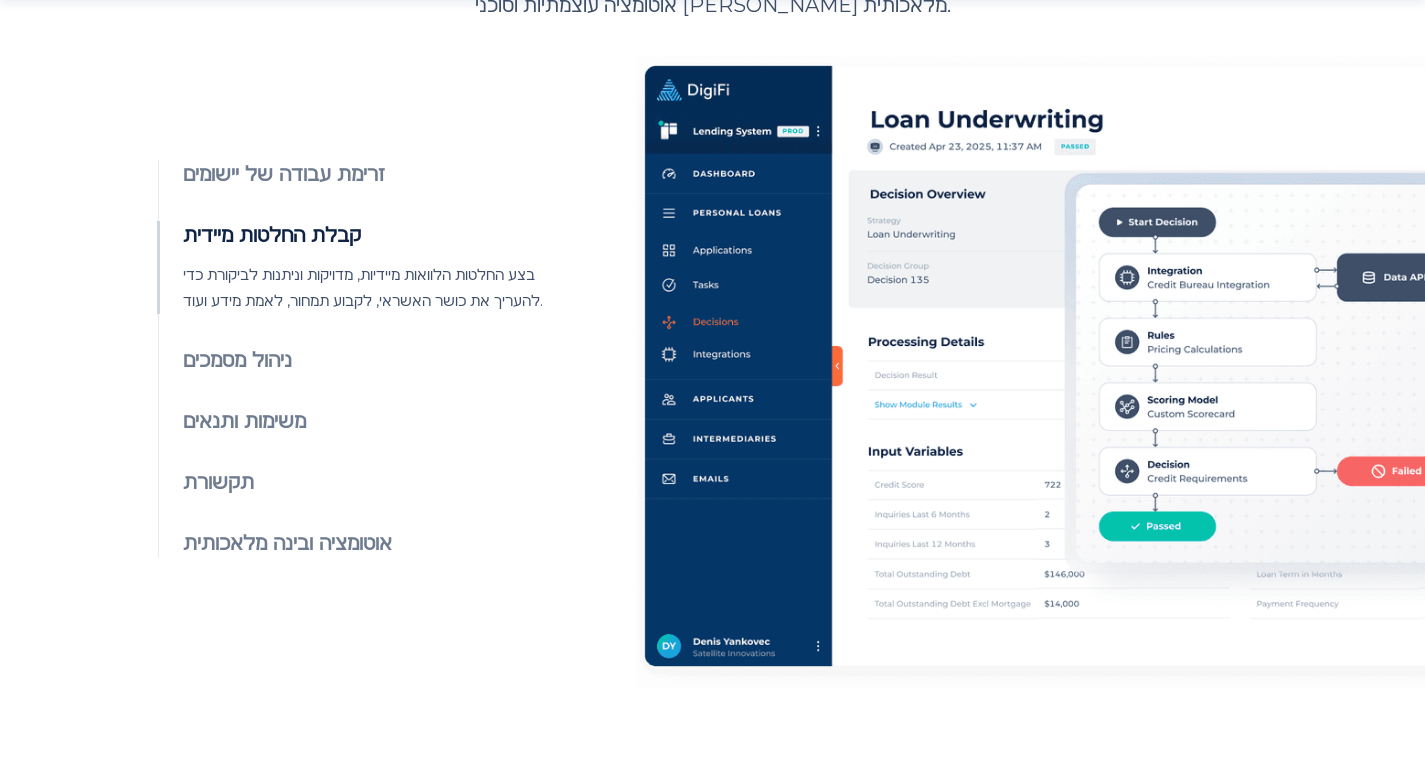 click on "ניהול מסמכים" at bounding box center (237, 360) 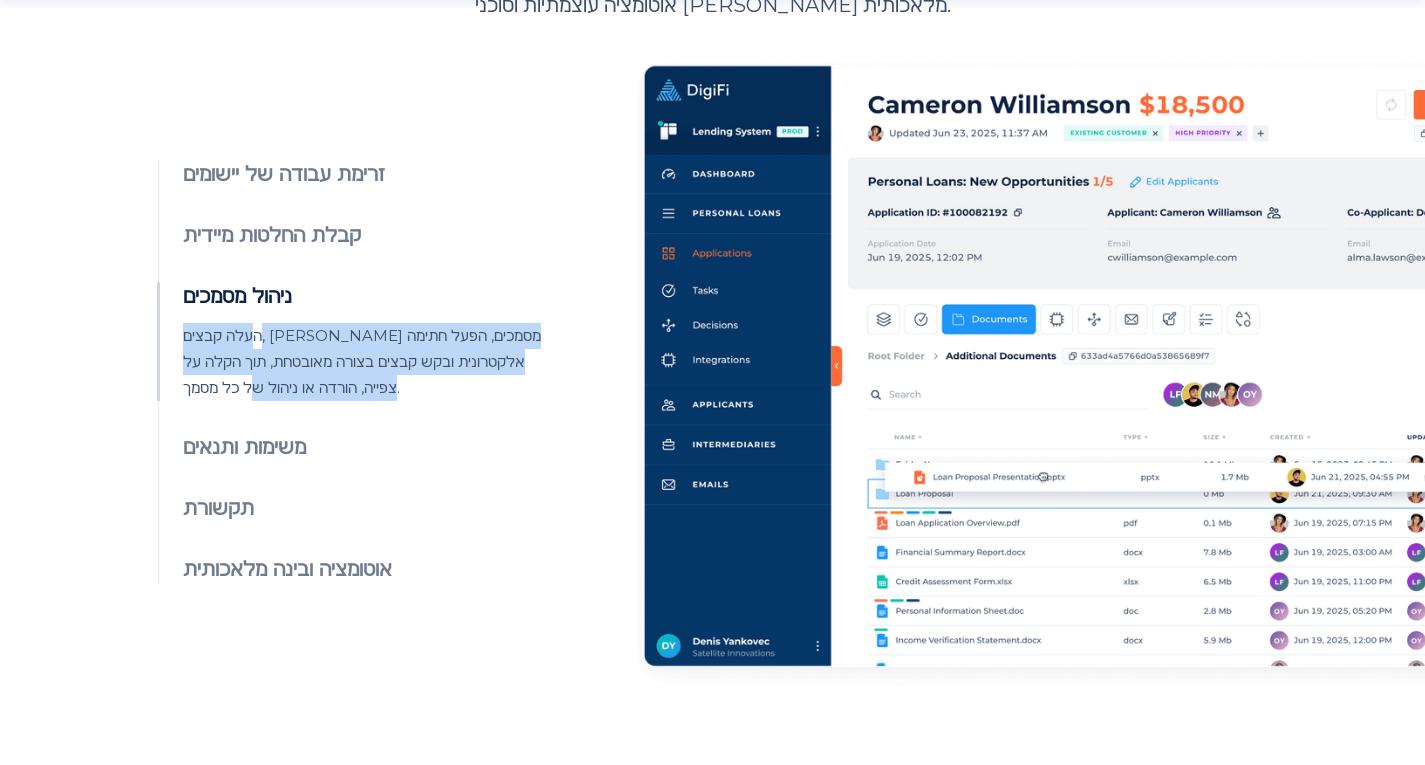 drag, startPoint x: 502, startPoint y: 328, endPoint x: 488, endPoint y: 409, distance: 82.20097 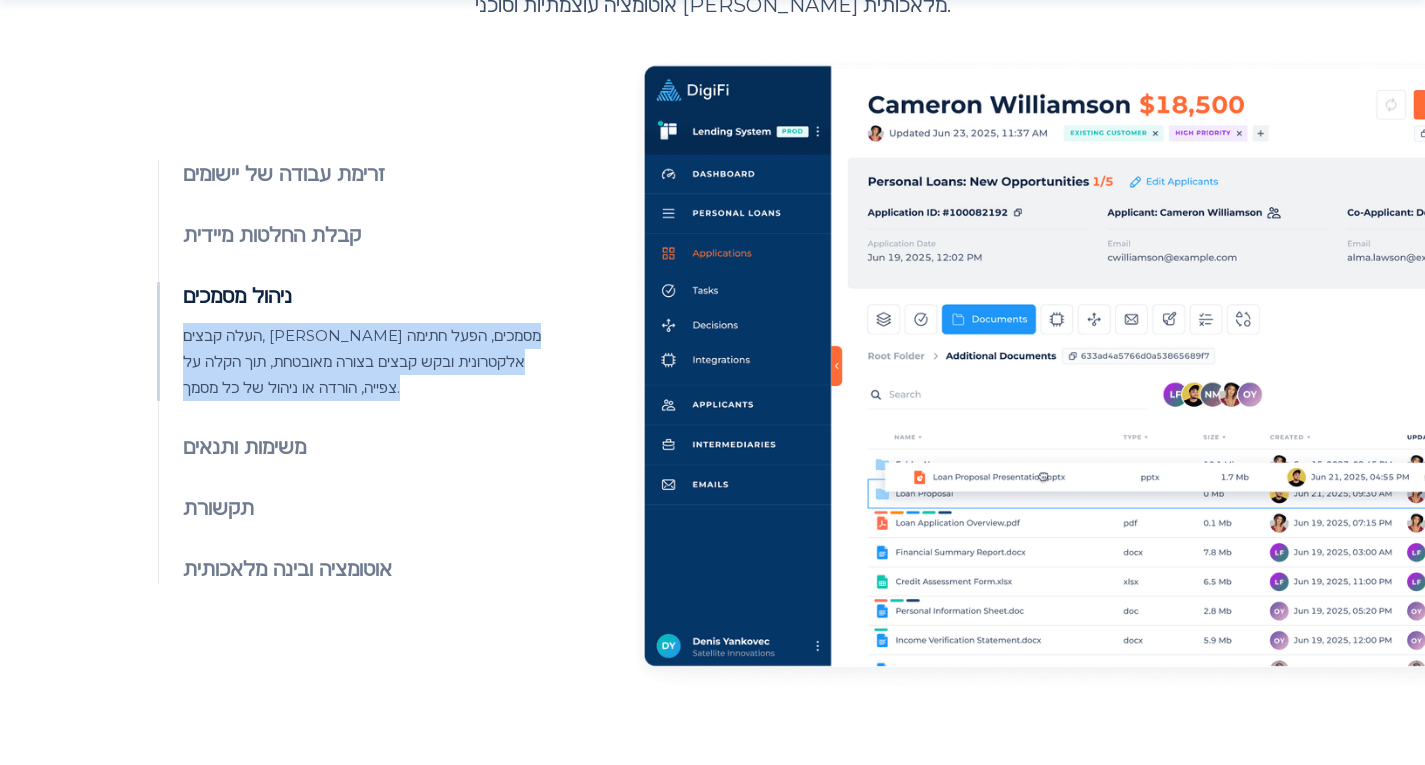 drag, startPoint x: 476, startPoint y: 377, endPoint x: 502, endPoint y: 323, distance: 59.933296 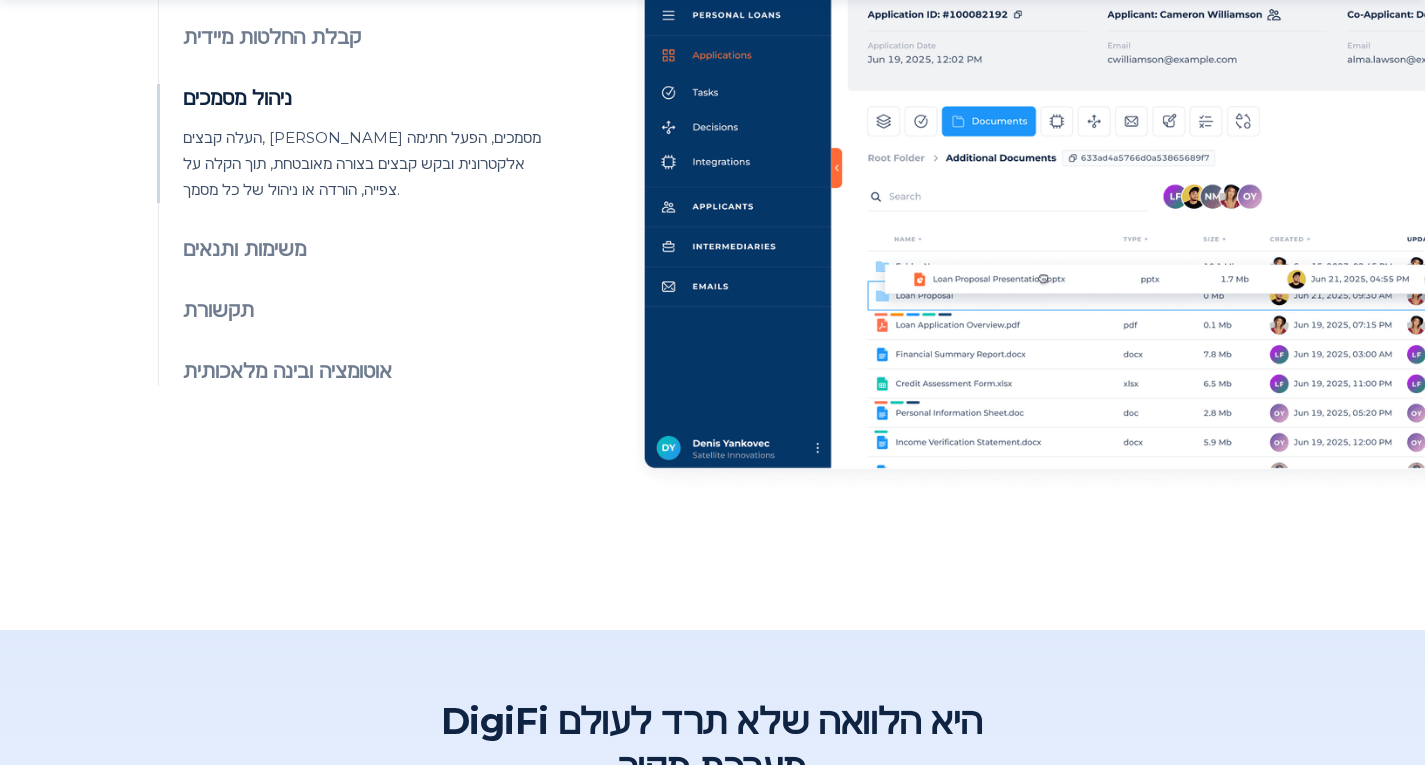scroll, scrollTop: 1200, scrollLeft: 0, axis: vertical 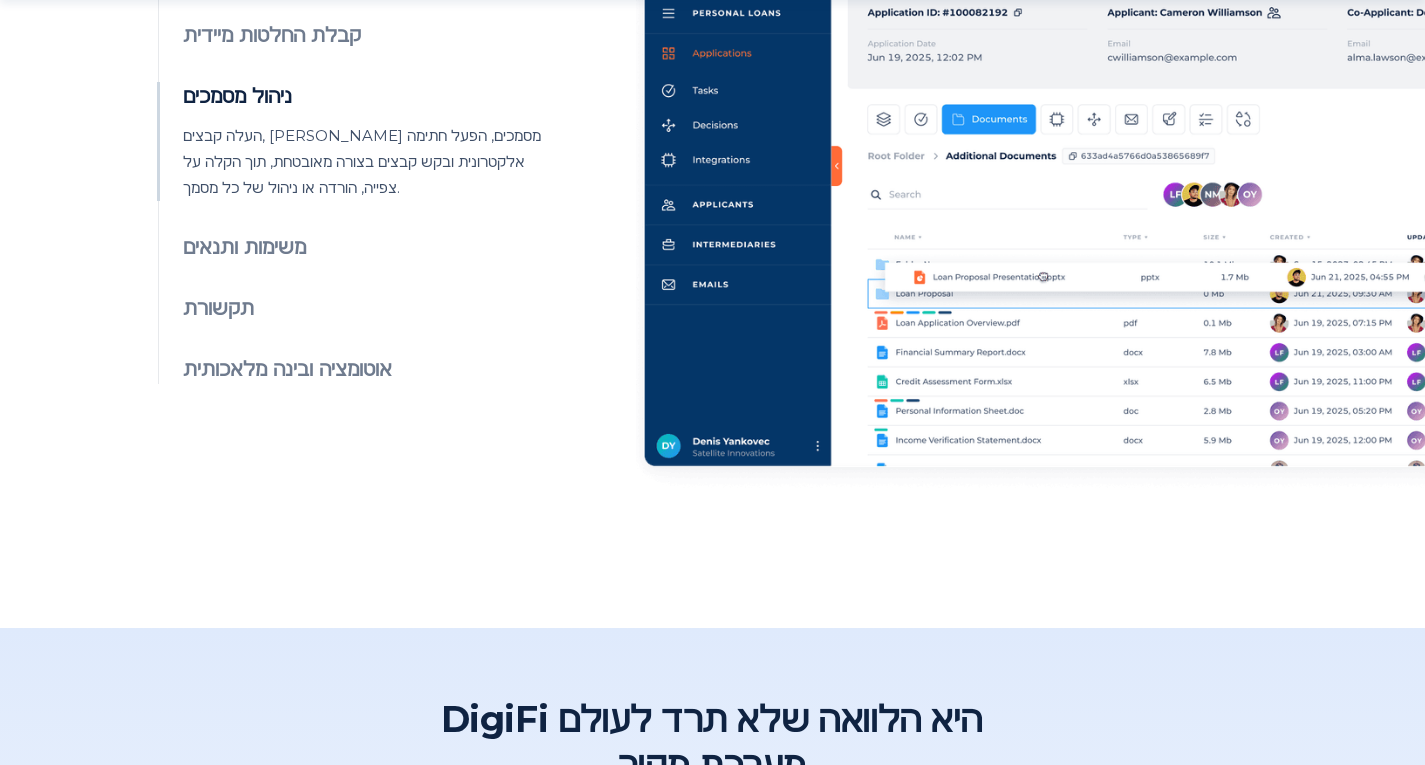 click on "משימות ותנאים" at bounding box center (244, 247) 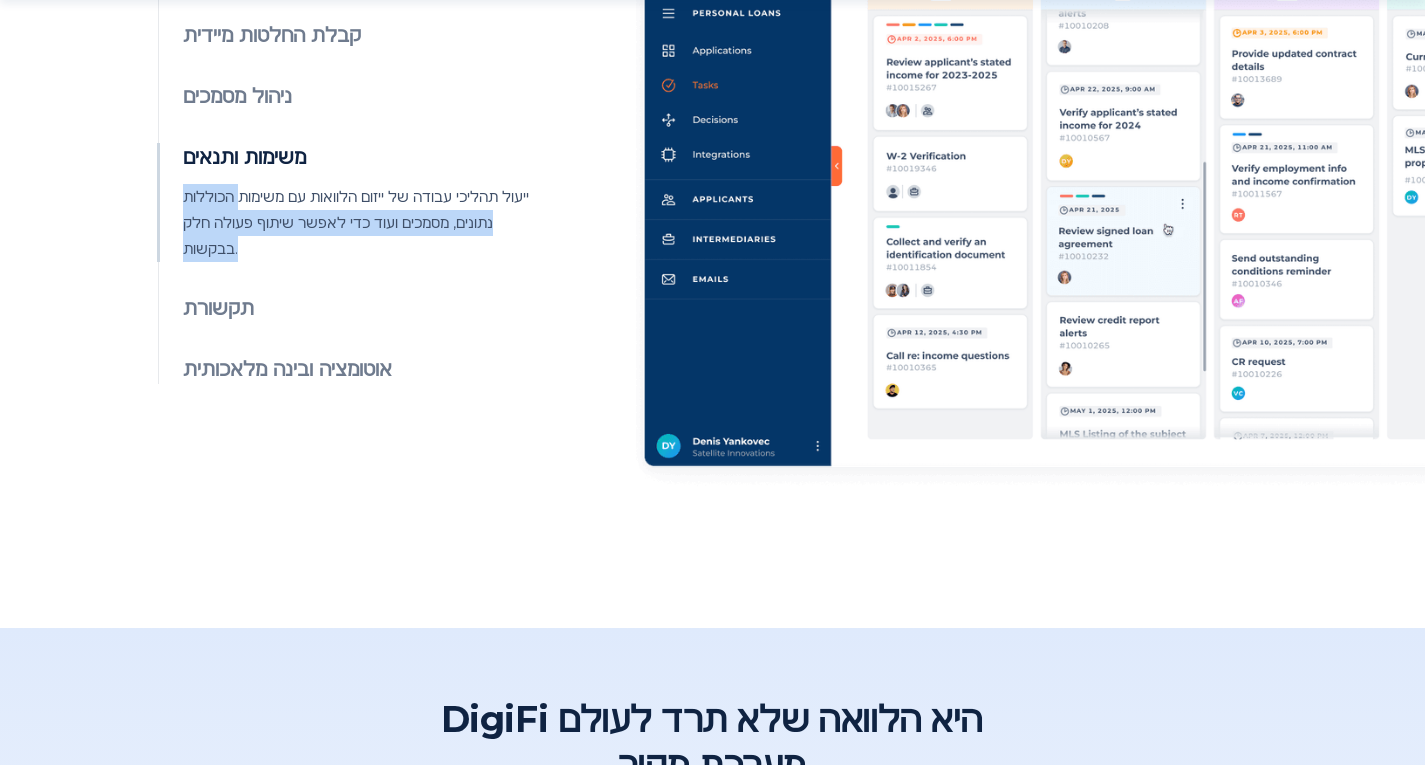 drag, startPoint x: 496, startPoint y: 192, endPoint x: 454, endPoint y: 250, distance: 71.610054 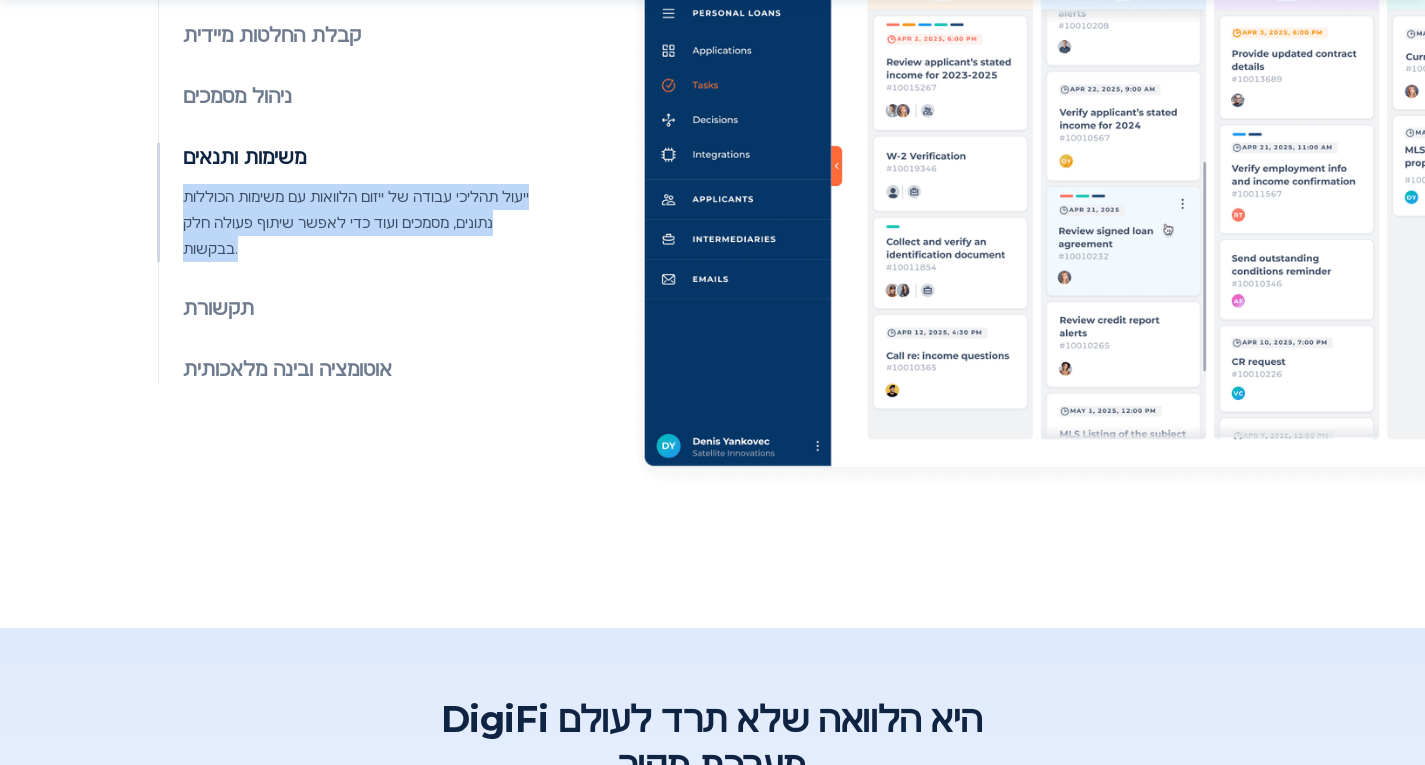 drag, startPoint x: 452, startPoint y: 246, endPoint x: 478, endPoint y: 197, distance: 55.470715 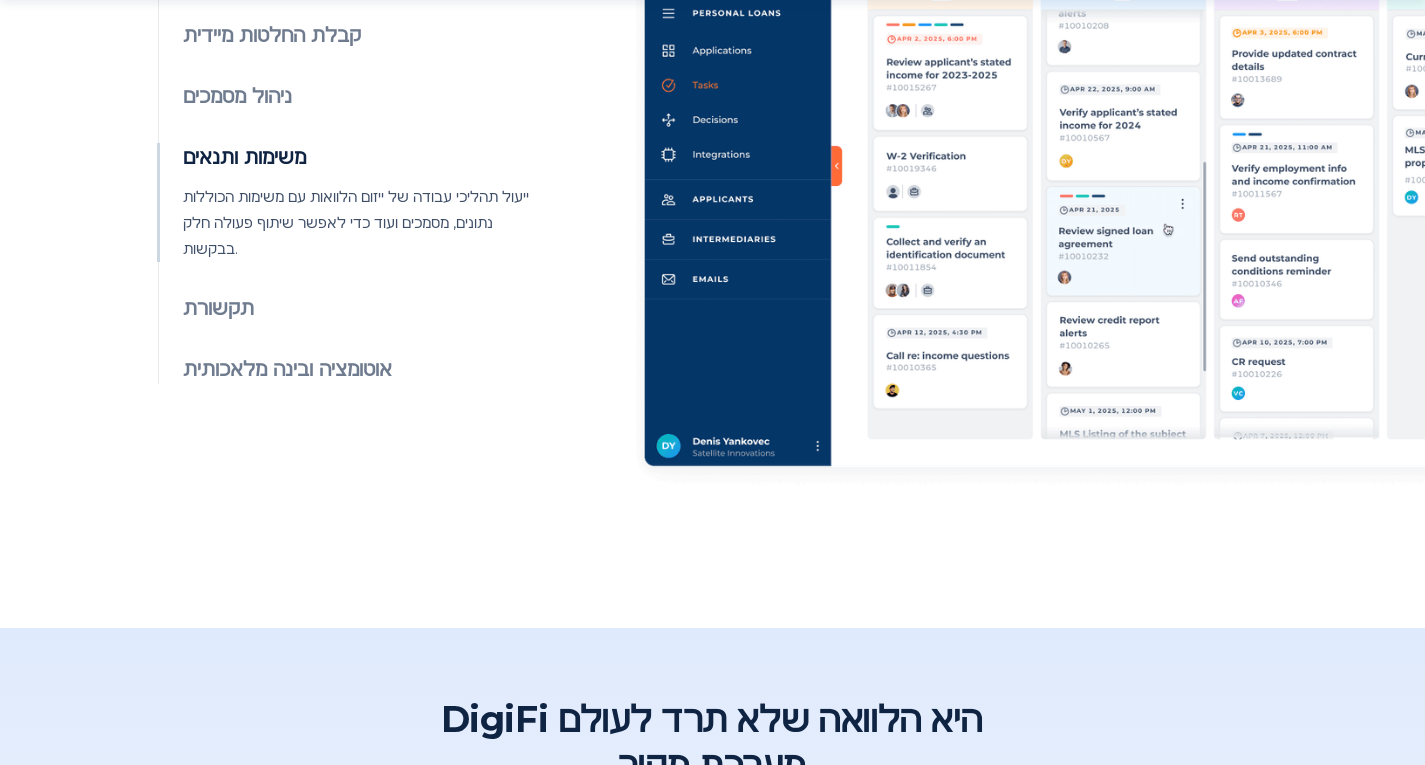 click on "תקשורת" at bounding box center (218, 308) 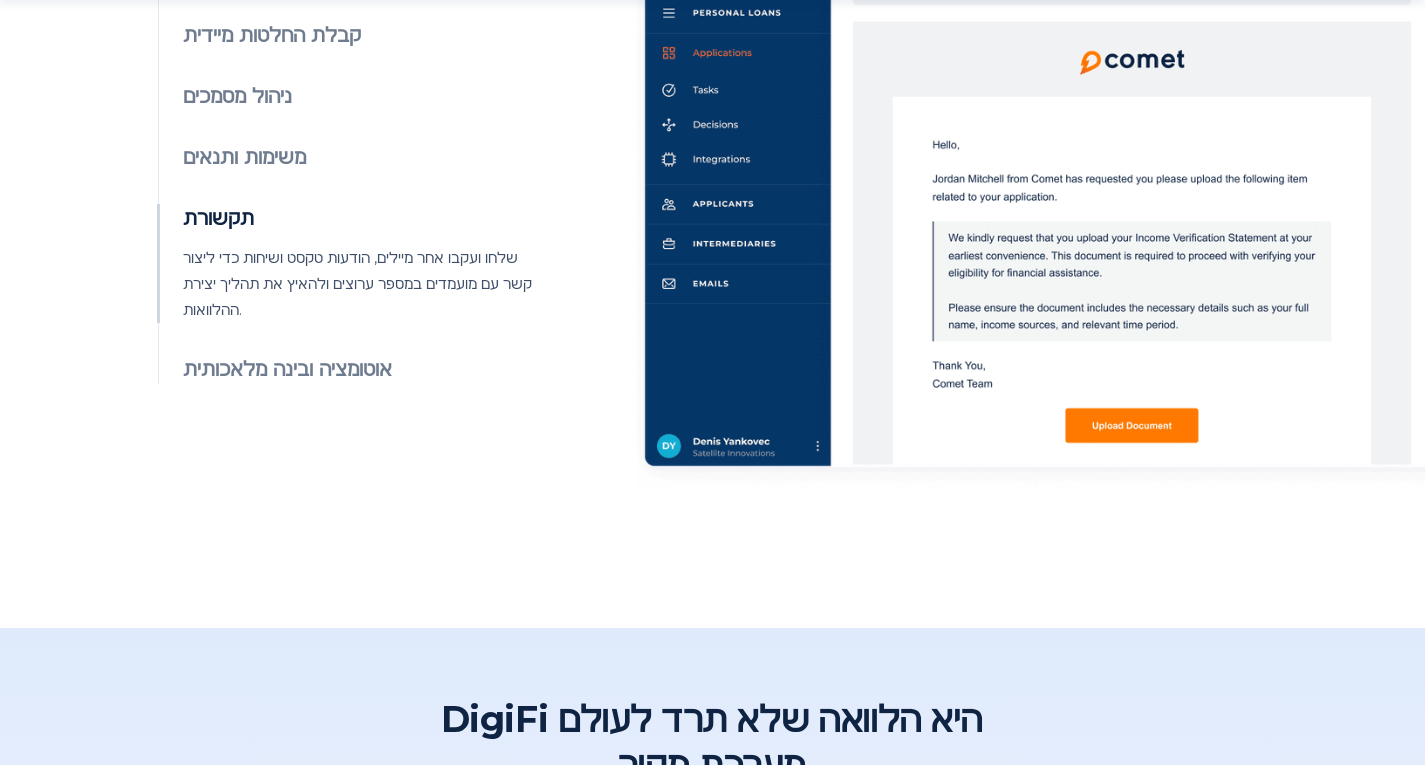 click on "אוטומציה ובינה מלאכותית" at bounding box center (287, 369) 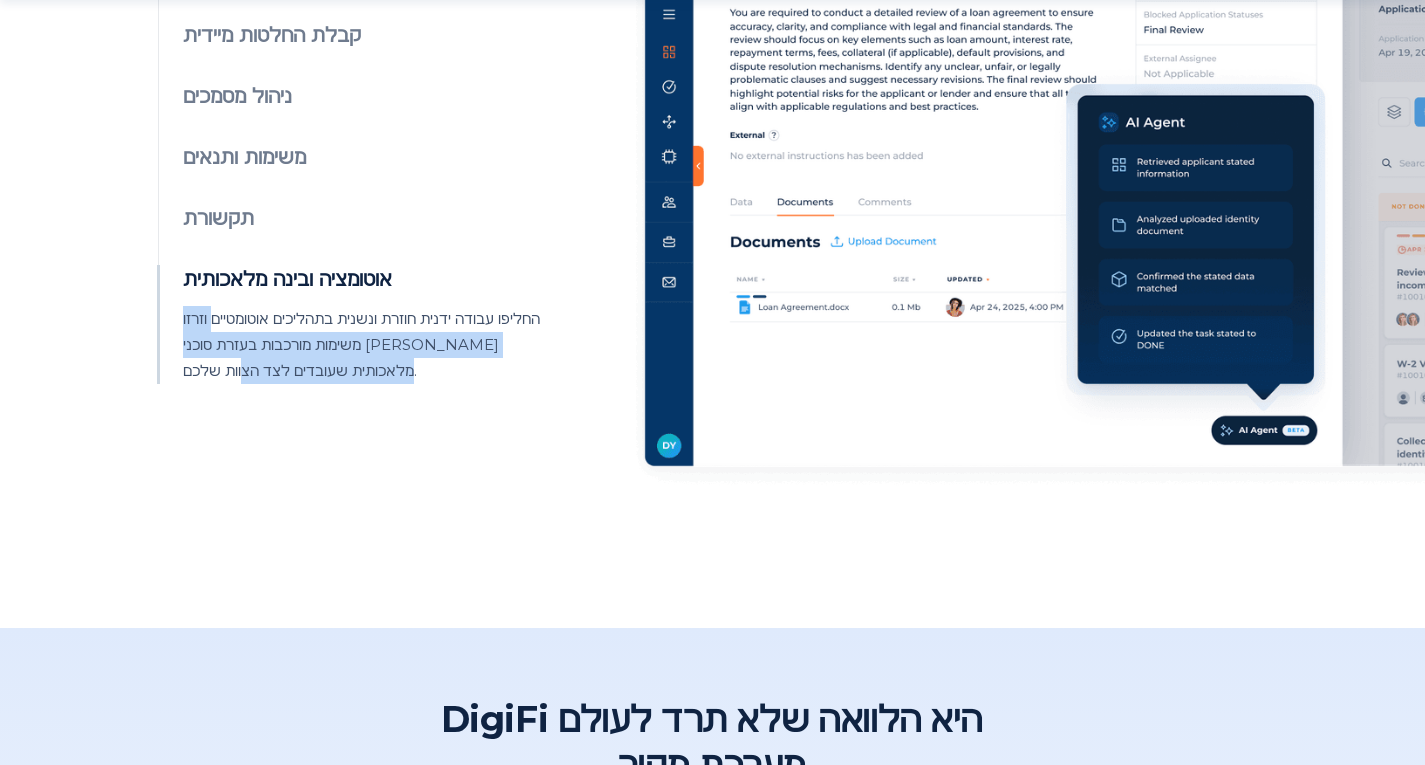 drag, startPoint x: 542, startPoint y: 311, endPoint x: 489, endPoint y: 375, distance: 83.09633 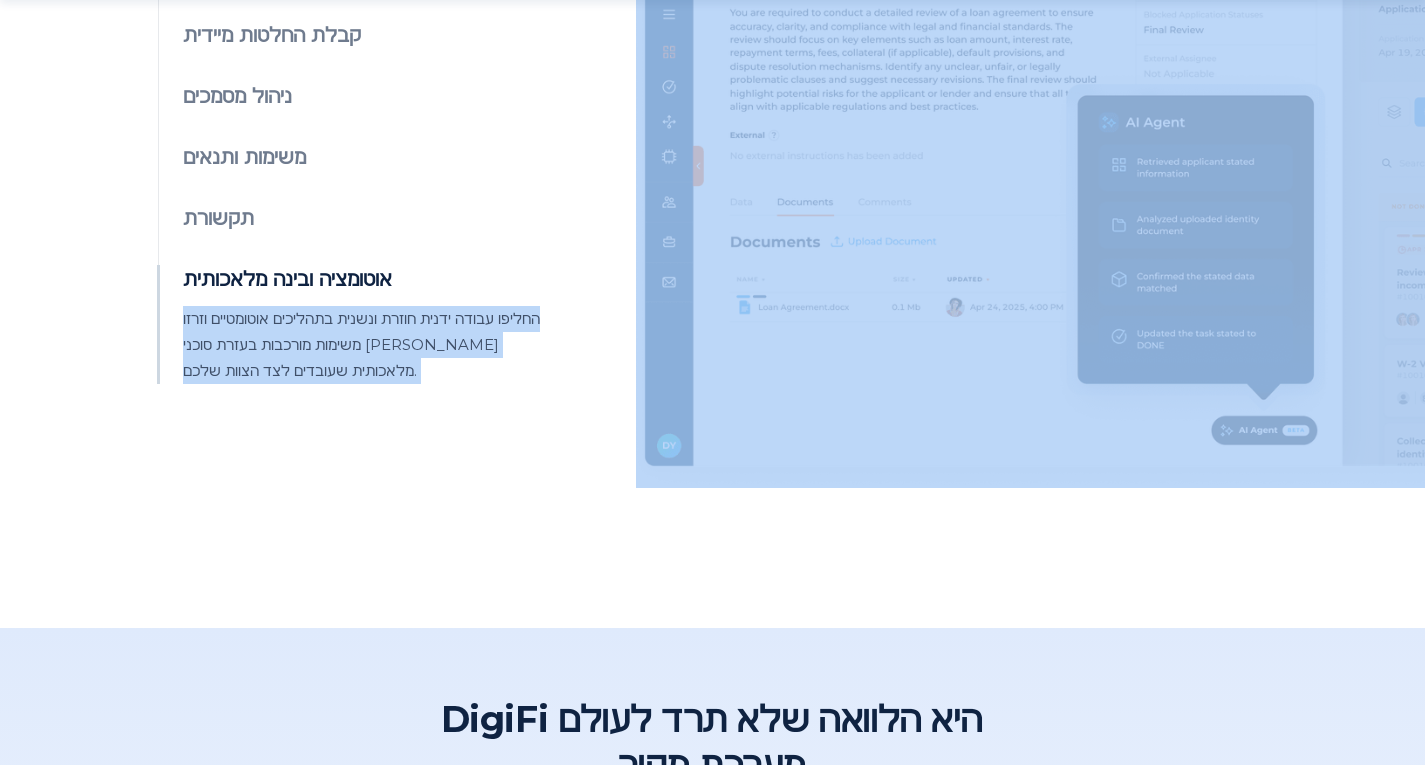 drag, startPoint x: 488, startPoint y: 369, endPoint x: 500, endPoint y: 308, distance: 62.169125 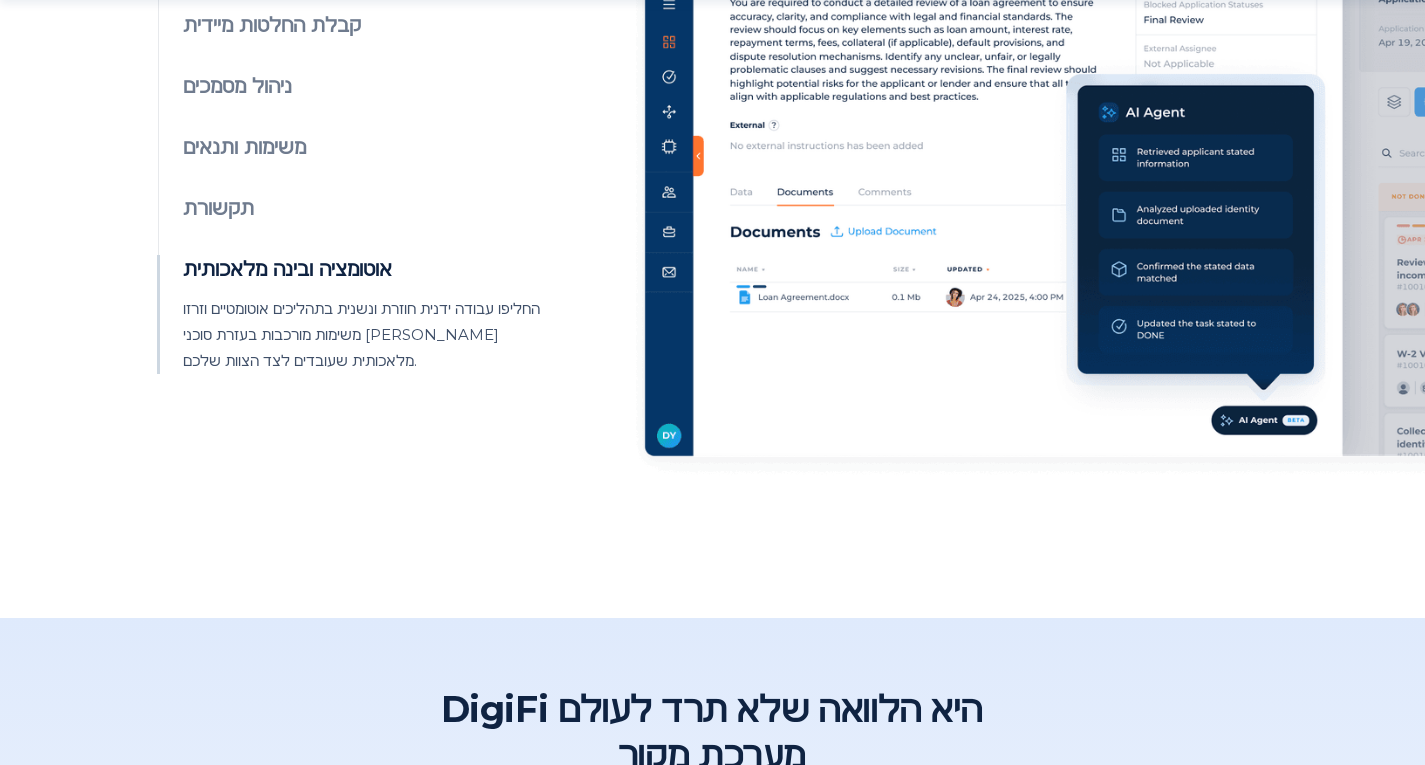 scroll, scrollTop: 1500, scrollLeft: 0, axis: vertical 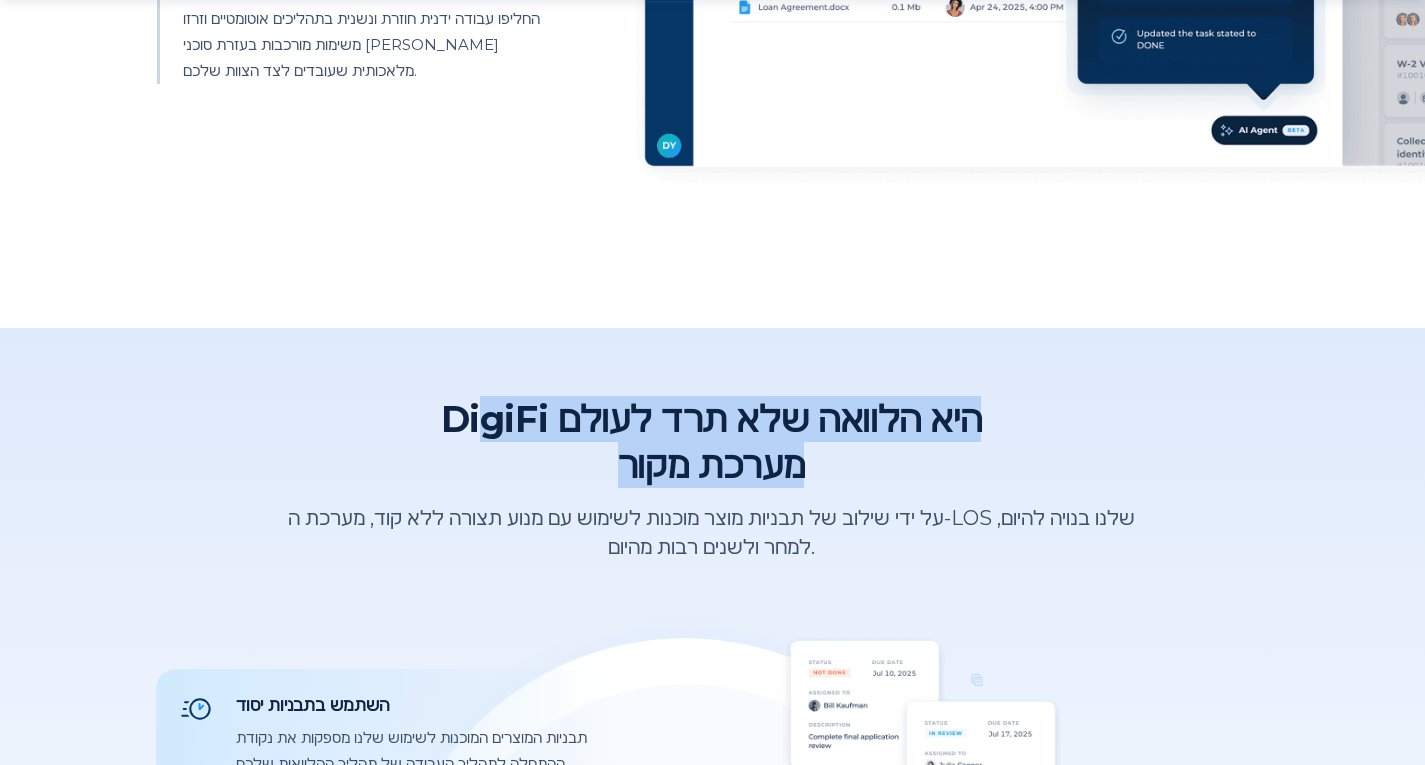 drag, startPoint x: 487, startPoint y: 373, endPoint x: 862, endPoint y: 483, distance: 390.80045 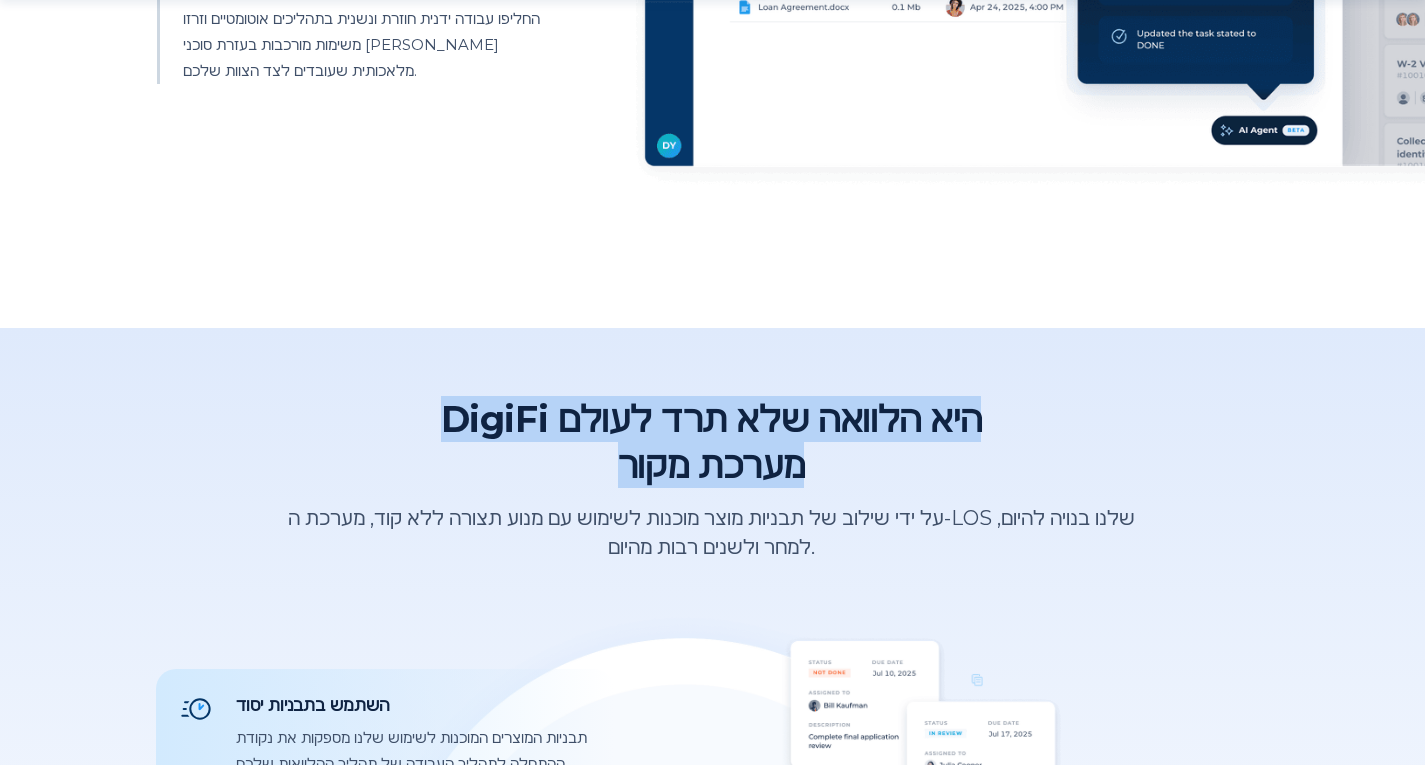 drag, startPoint x: 862, startPoint y: 483, endPoint x: 463, endPoint y: 388, distance: 410.15363 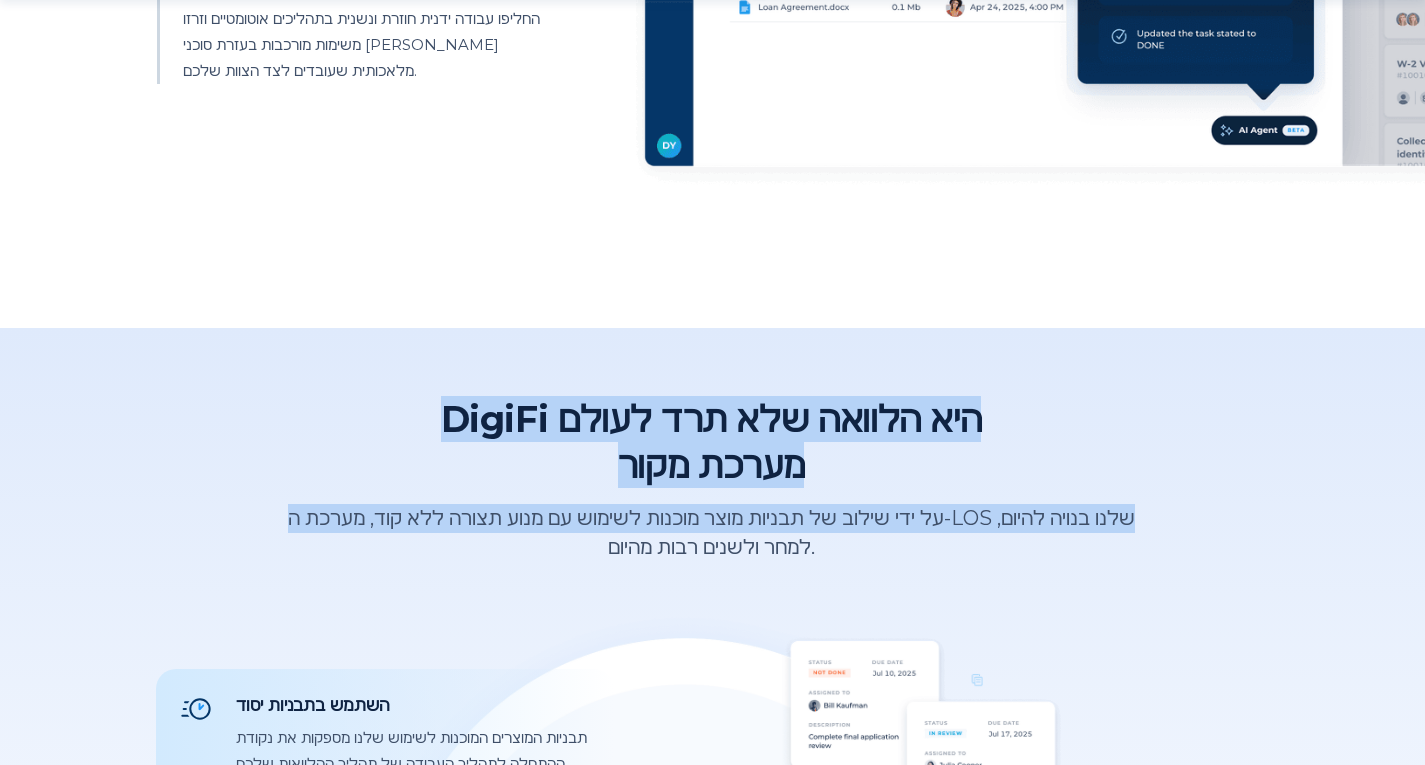 drag, startPoint x: 463, startPoint y: 388, endPoint x: 800, endPoint y: 573, distance: 384.43985 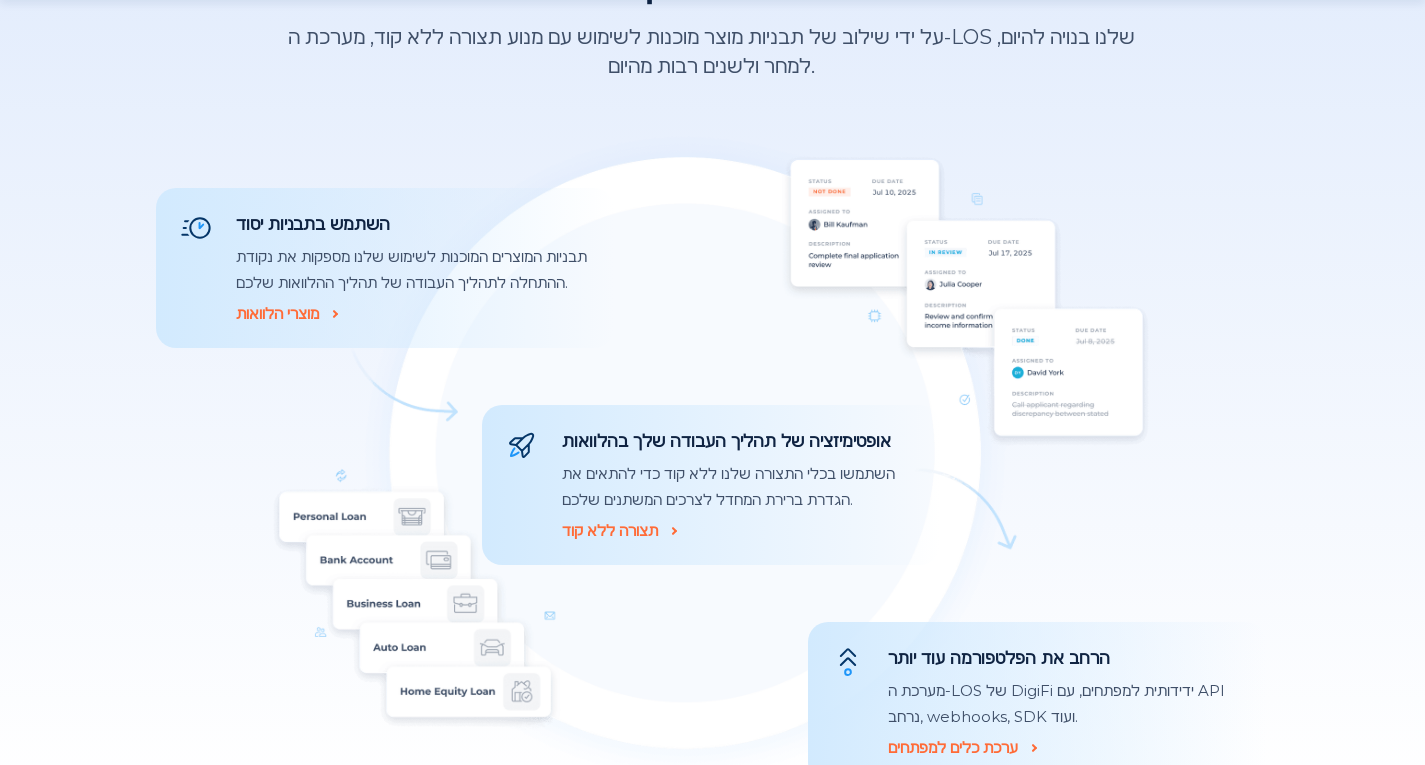 scroll, scrollTop: 2100, scrollLeft: 0, axis: vertical 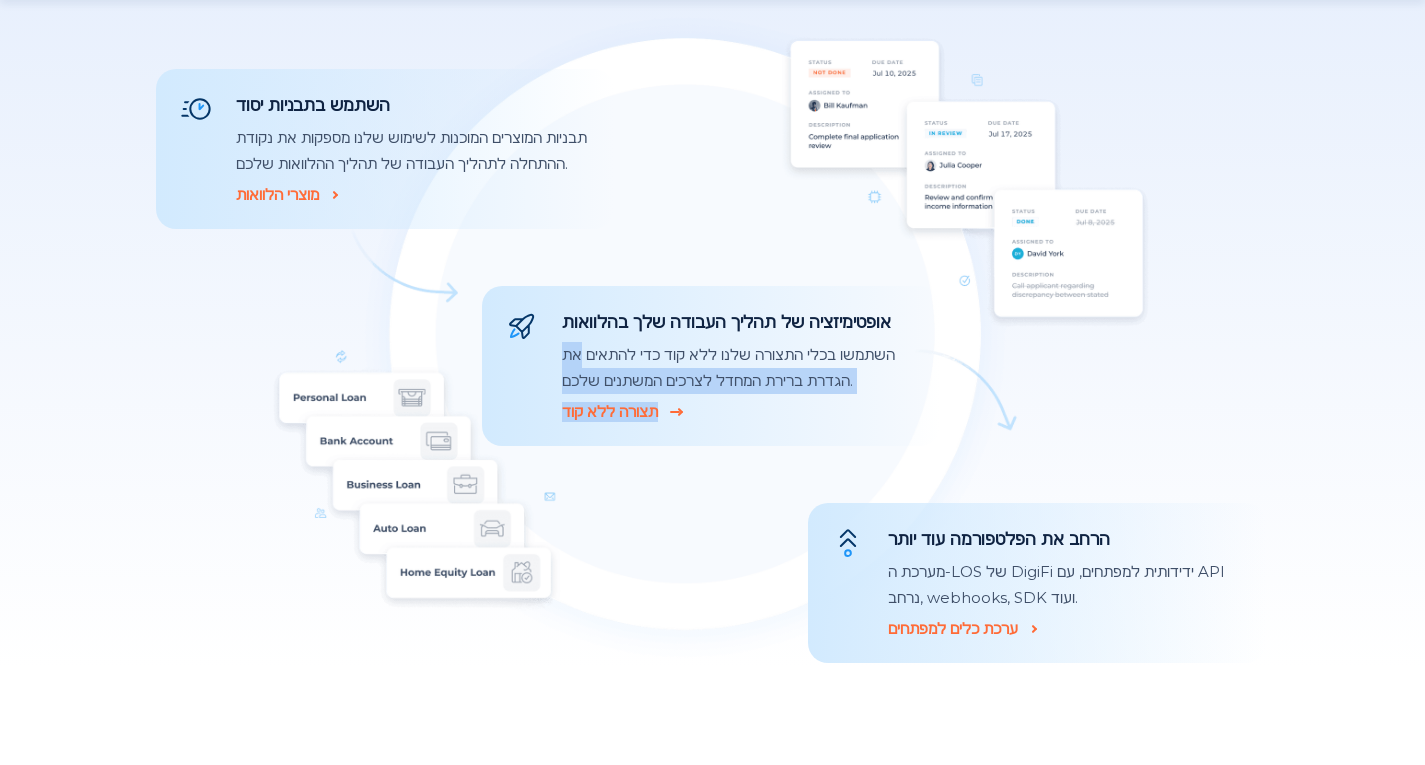 drag, startPoint x: 581, startPoint y: 344, endPoint x: 850, endPoint y: 406, distance: 276.05252 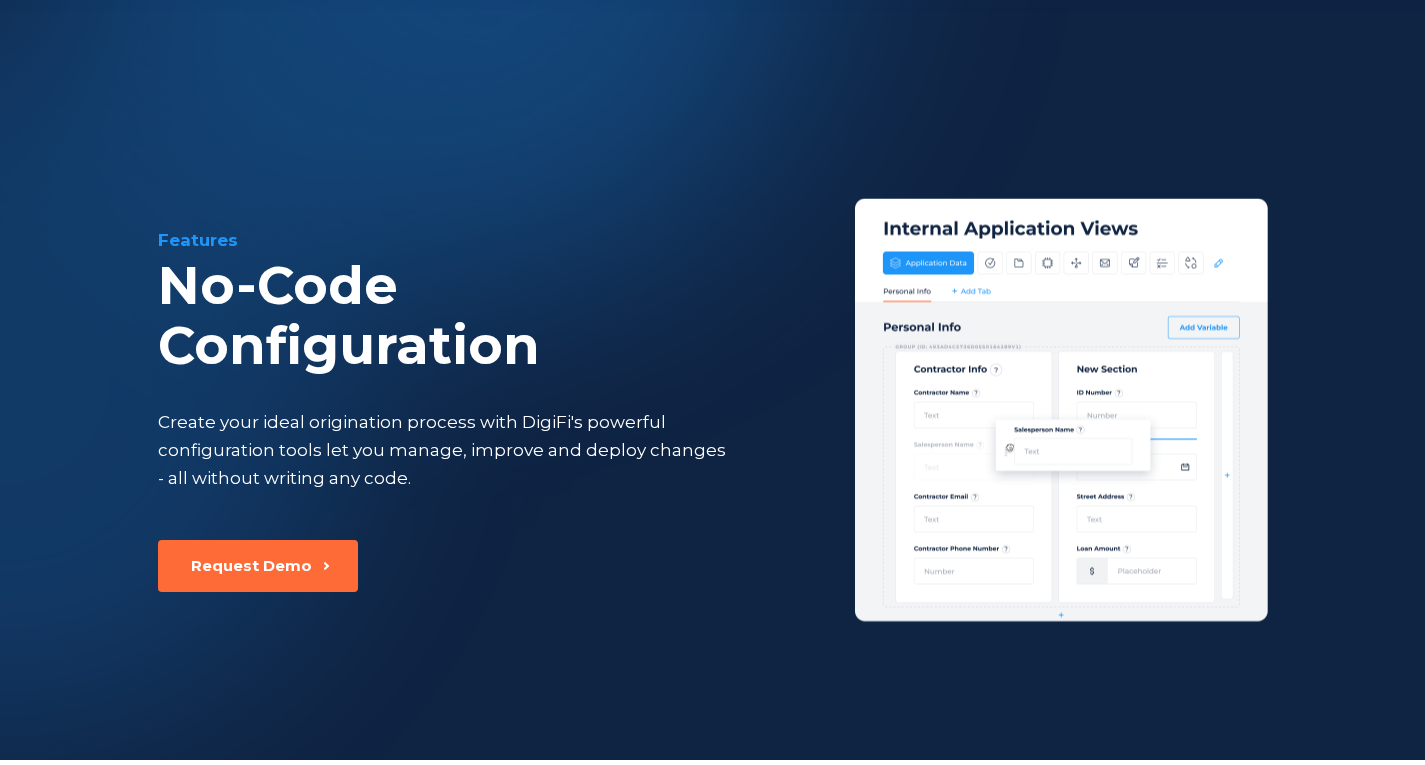scroll, scrollTop: 400, scrollLeft: 0, axis: vertical 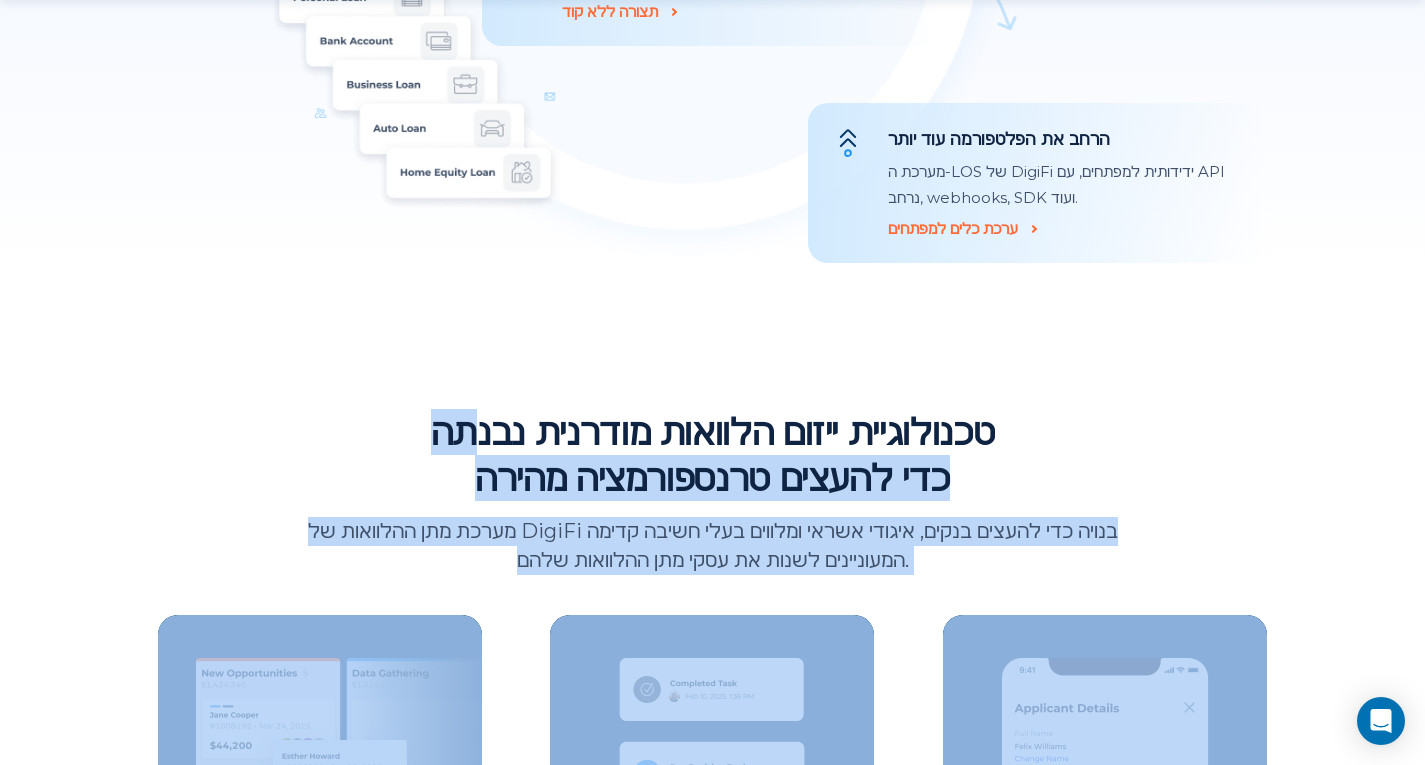 drag, startPoint x: 488, startPoint y: 402, endPoint x: 990, endPoint y: 595, distance: 537.82245 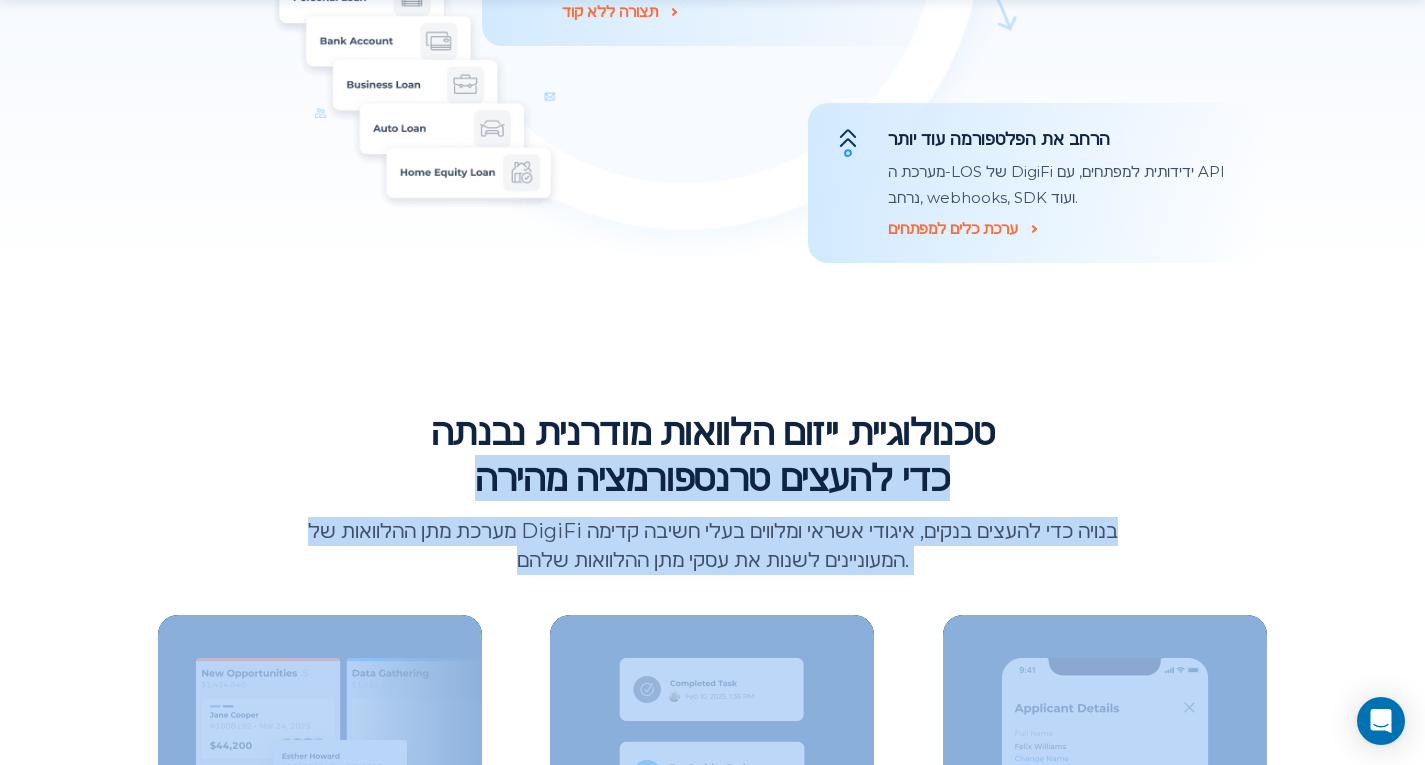 drag, startPoint x: 990, startPoint y: 595, endPoint x: 1026, endPoint y: 438, distance: 161.07452 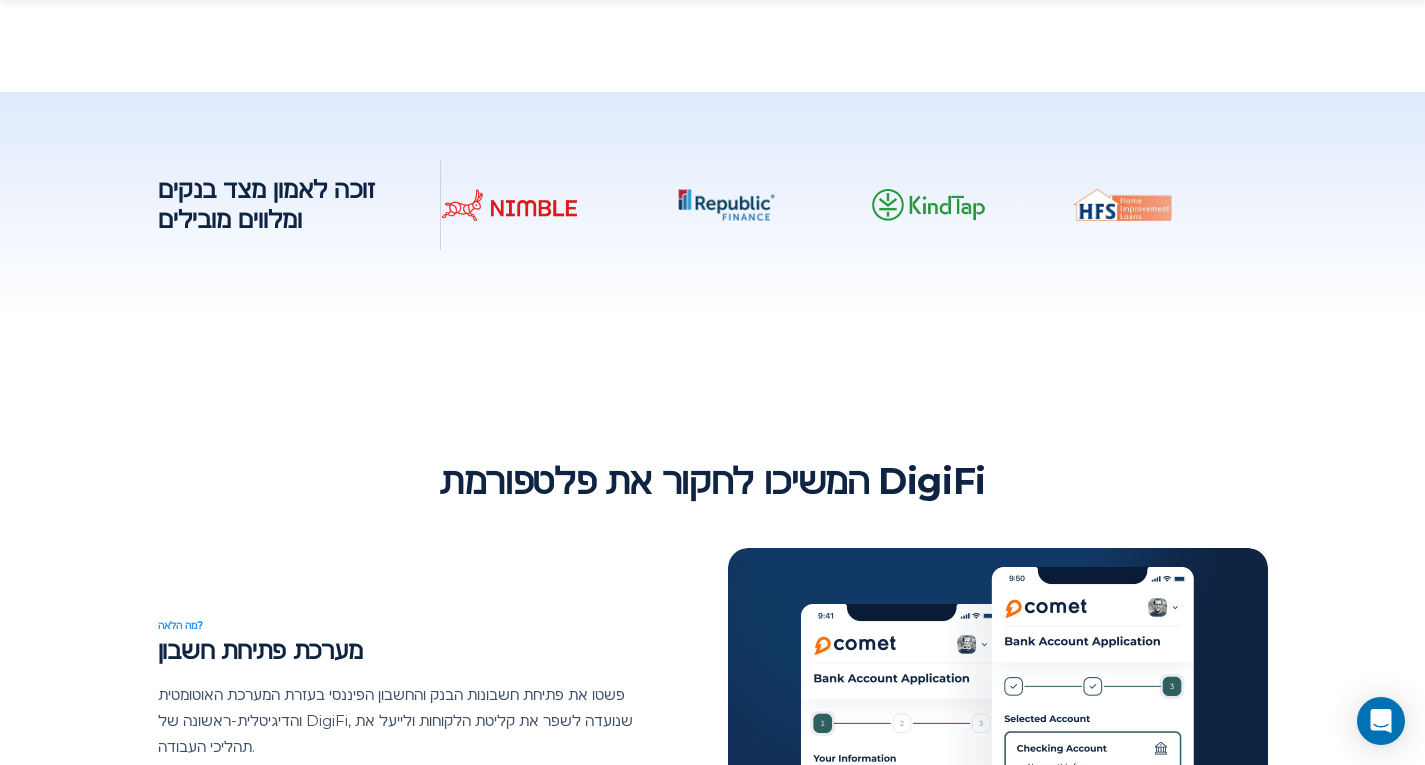 scroll, scrollTop: 3700, scrollLeft: 0, axis: vertical 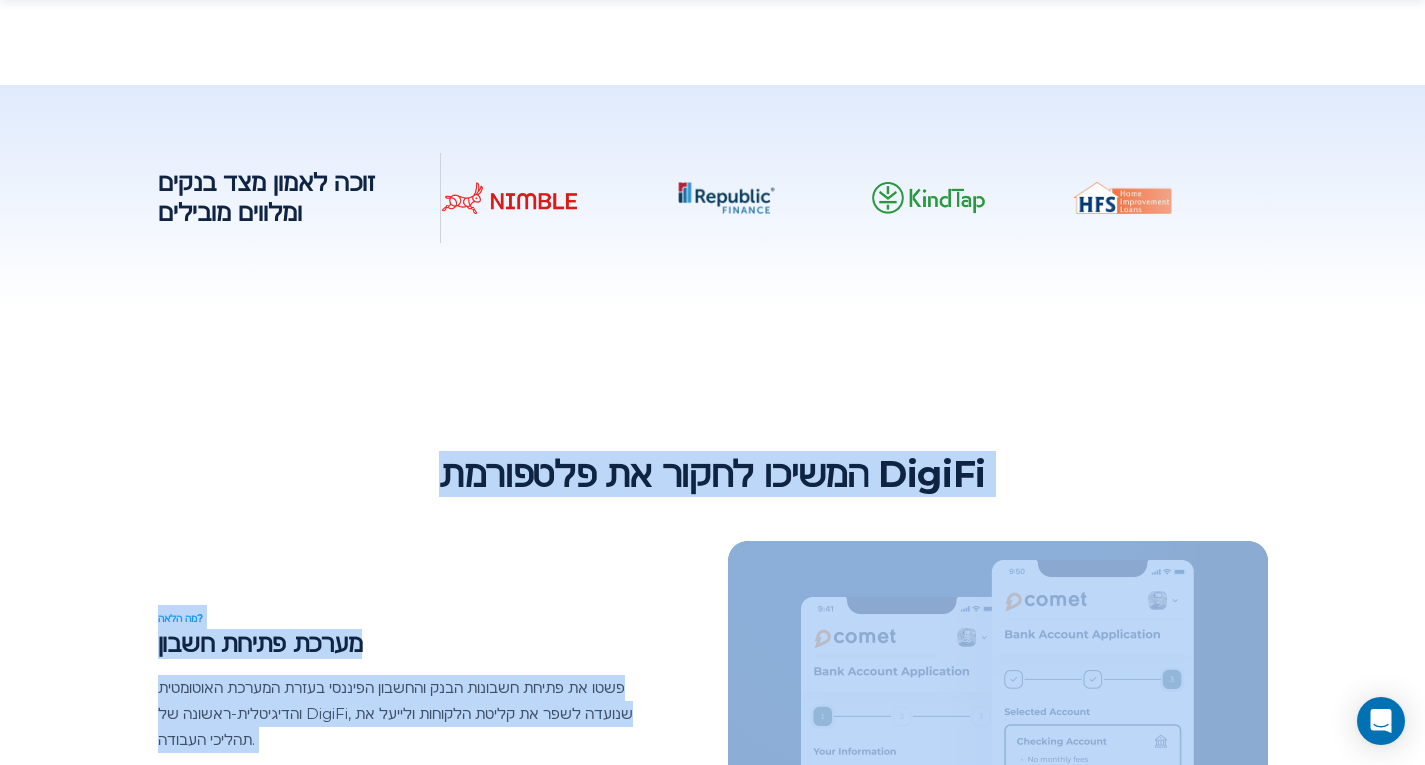 drag, startPoint x: 503, startPoint y: 476, endPoint x: 1045, endPoint y: 496, distance: 542.3689 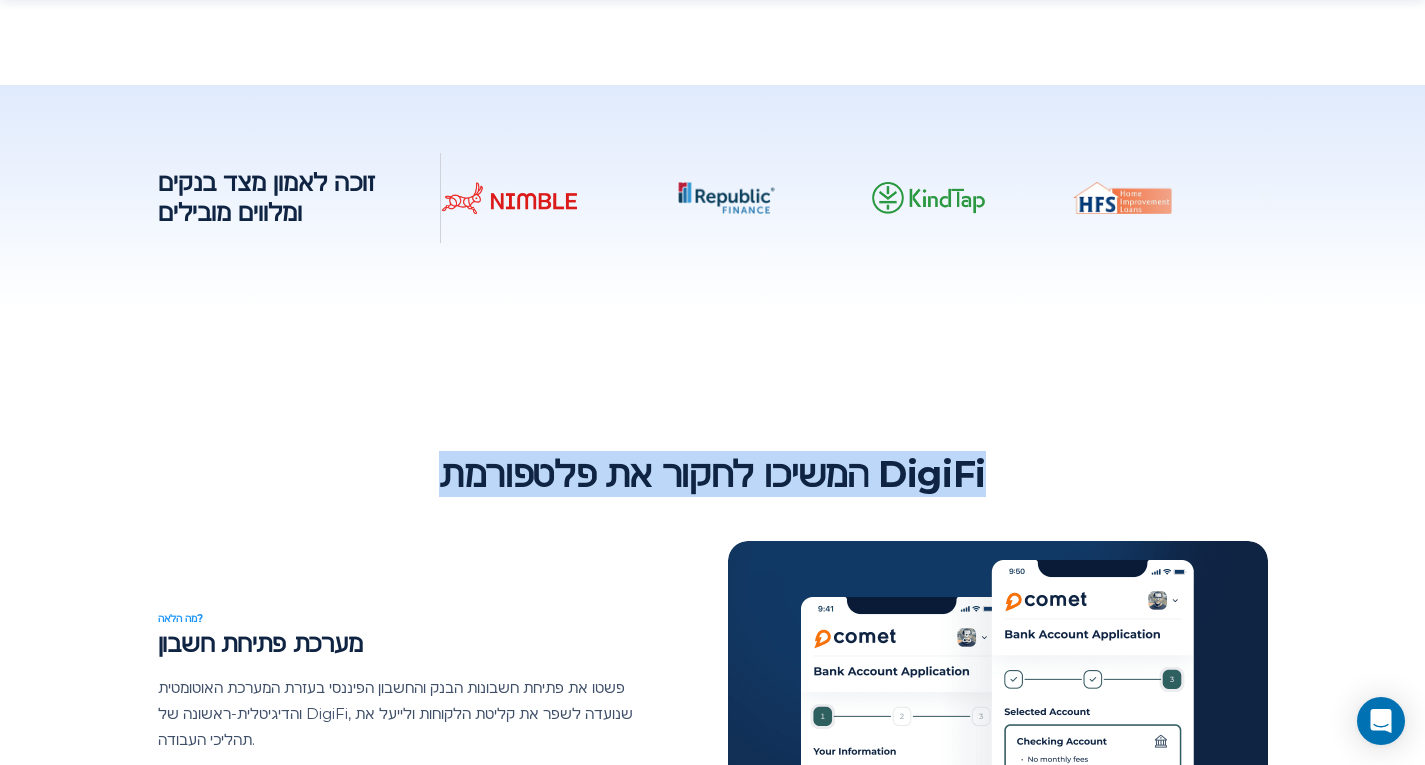 drag, startPoint x: 1002, startPoint y: 471, endPoint x: 345, endPoint y: 428, distance: 658.40564 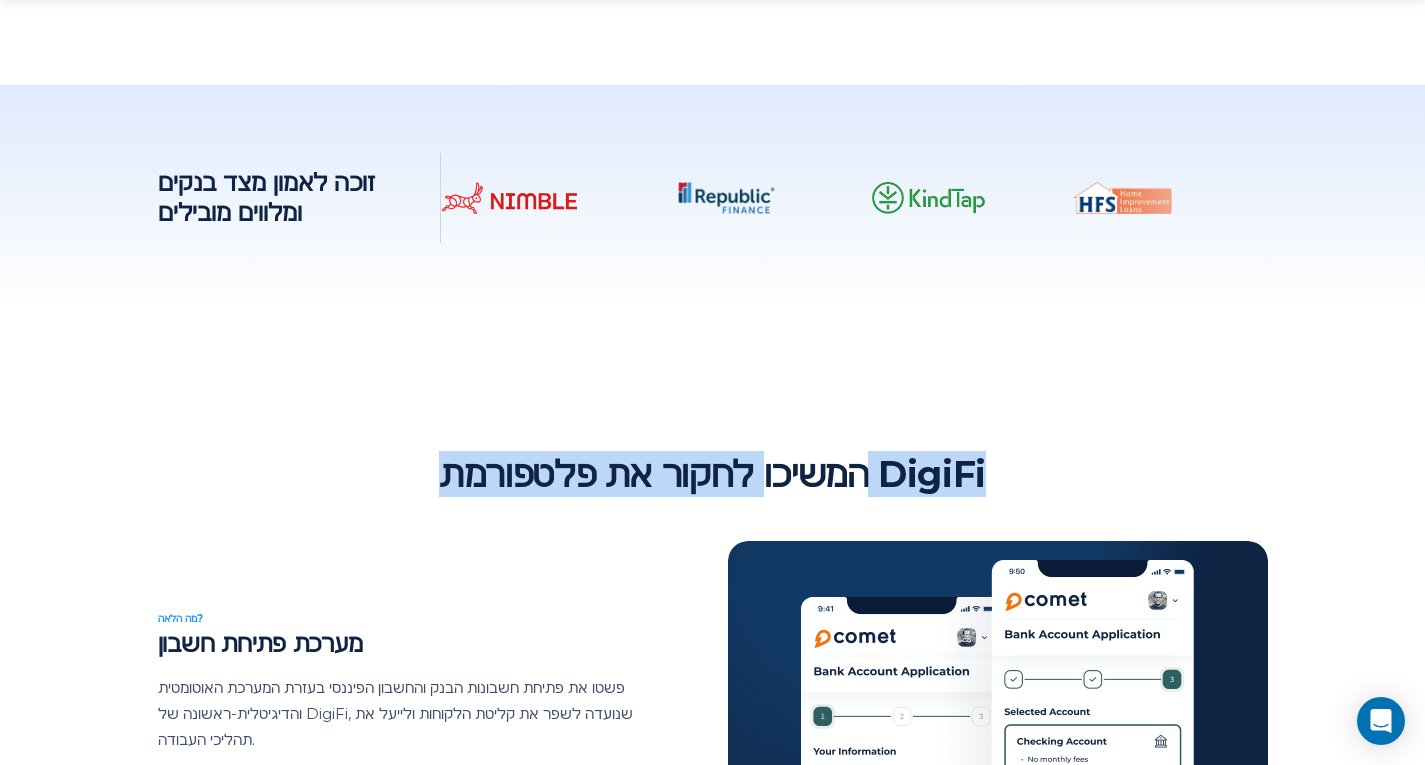 drag, startPoint x: 345, startPoint y: 428, endPoint x: 1018, endPoint y: 466, distance: 674.07196 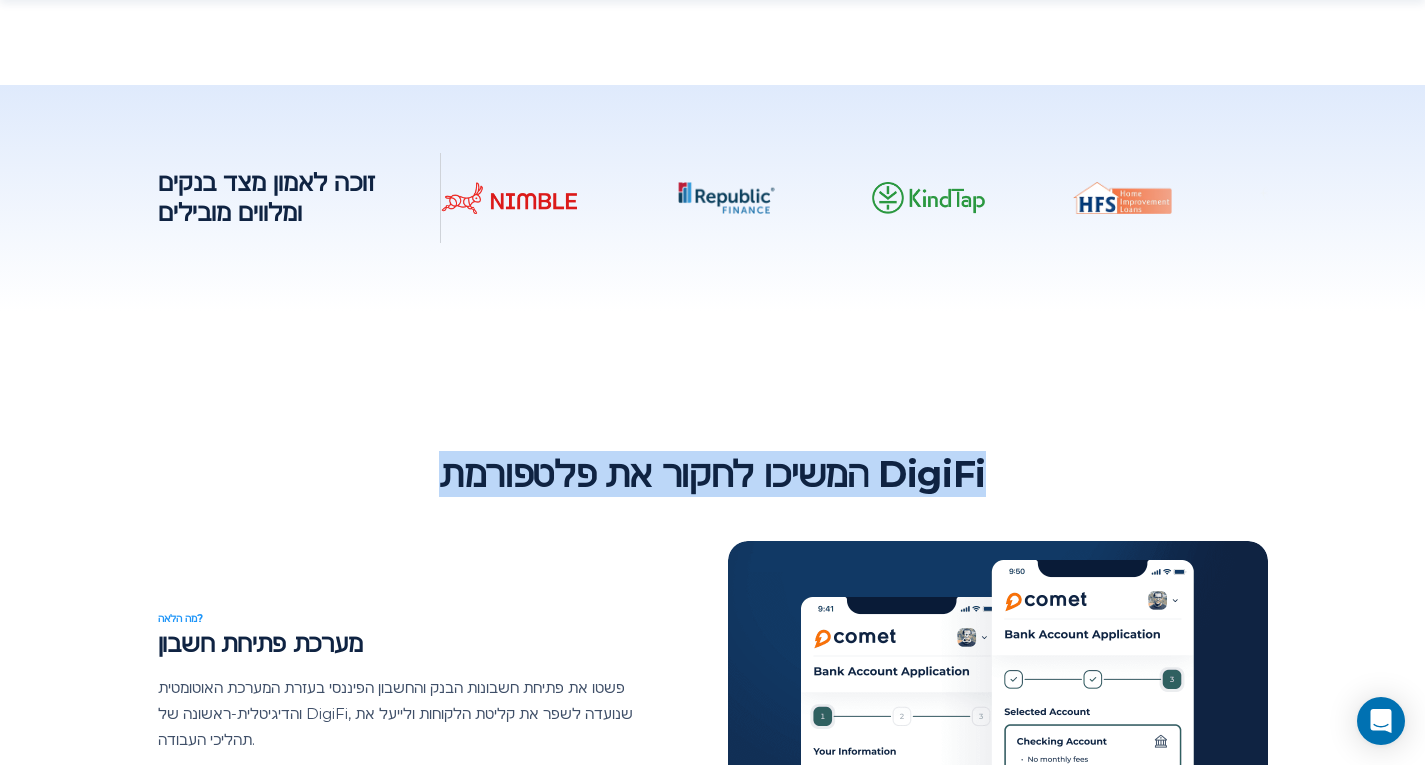 drag, startPoint x: 1018, startPoint y: 466, endPoint x: 400, endPoint y: 456, distance: 618.0809 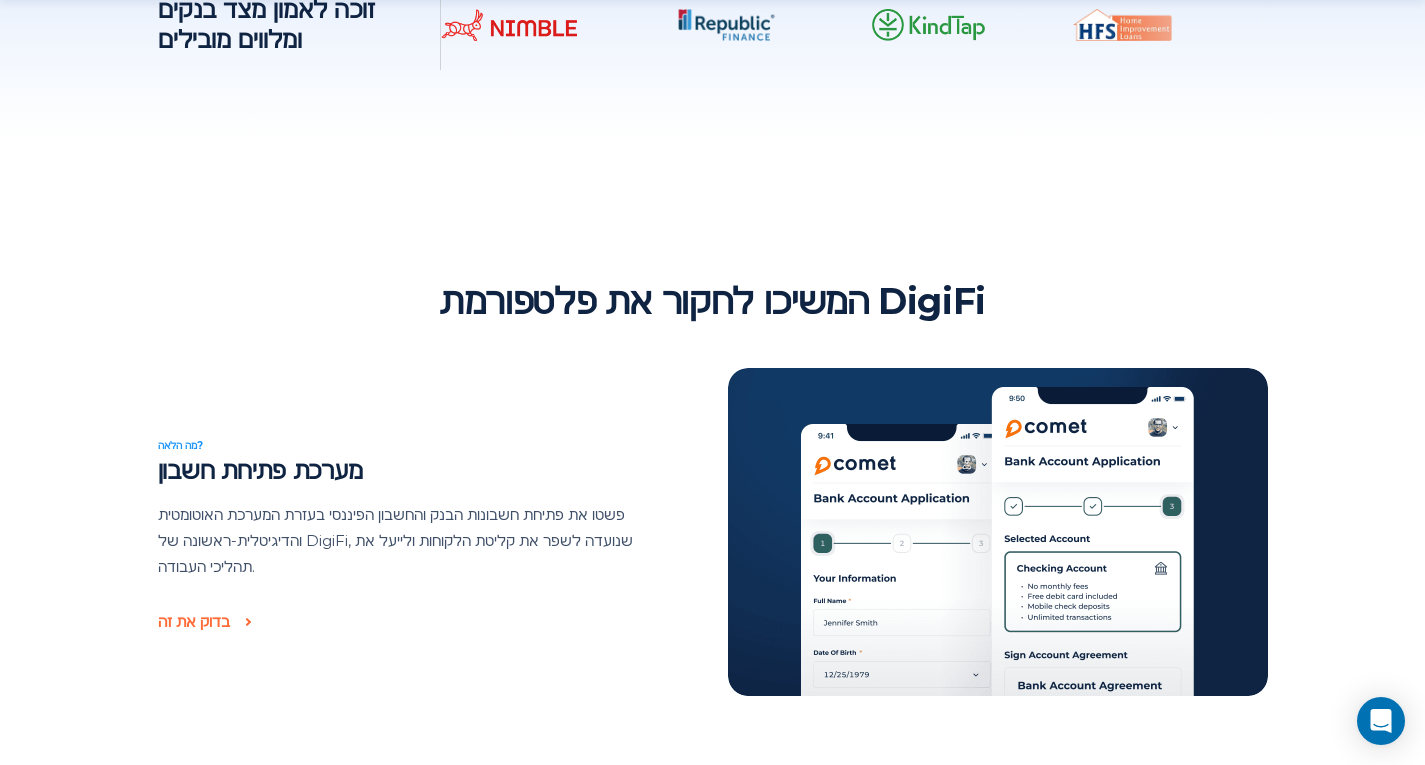 scroll, scrollTop: 4000, scrollLeft: 0, axis: vertical 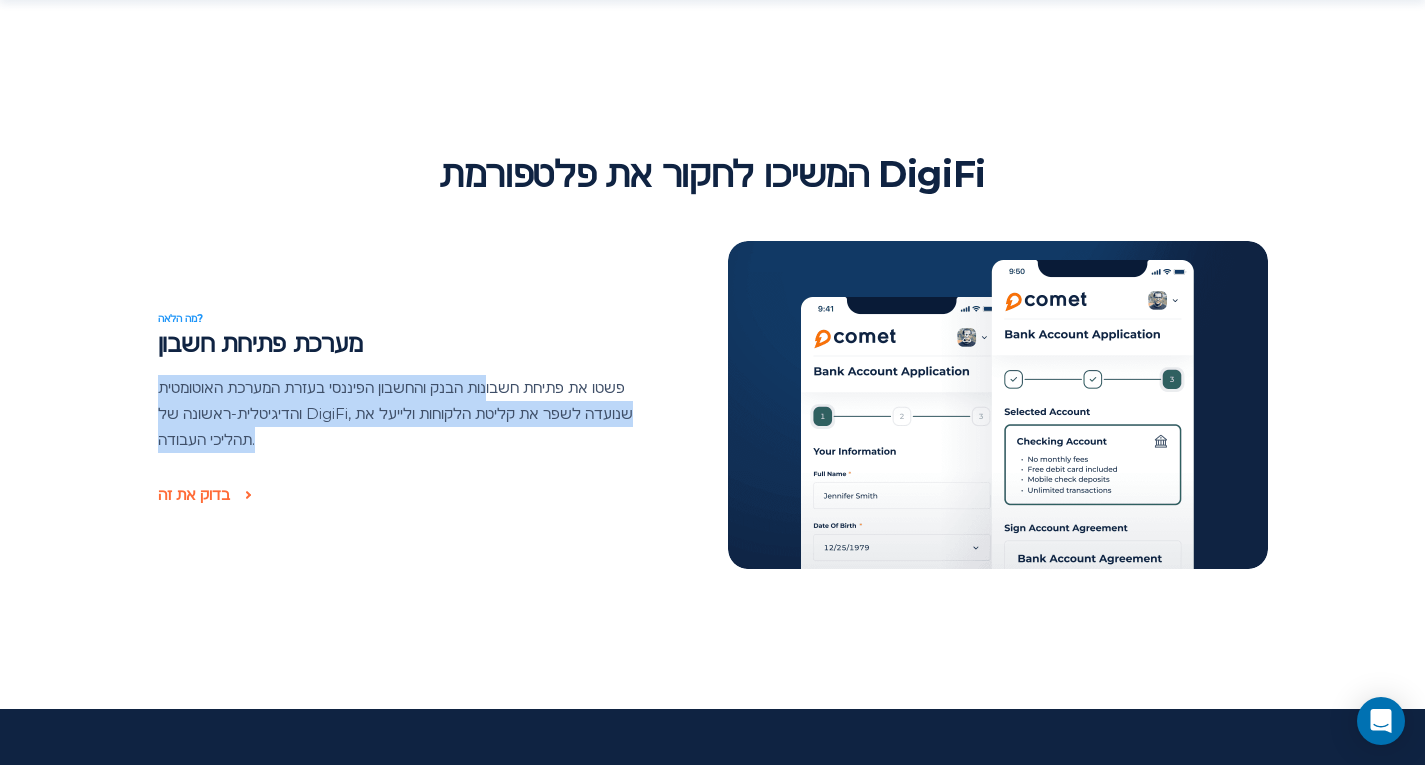 drag, startPoint x: 436, startPoint y: 387, endPoint x: 440, endPoint y: 433, distance: 46.173584 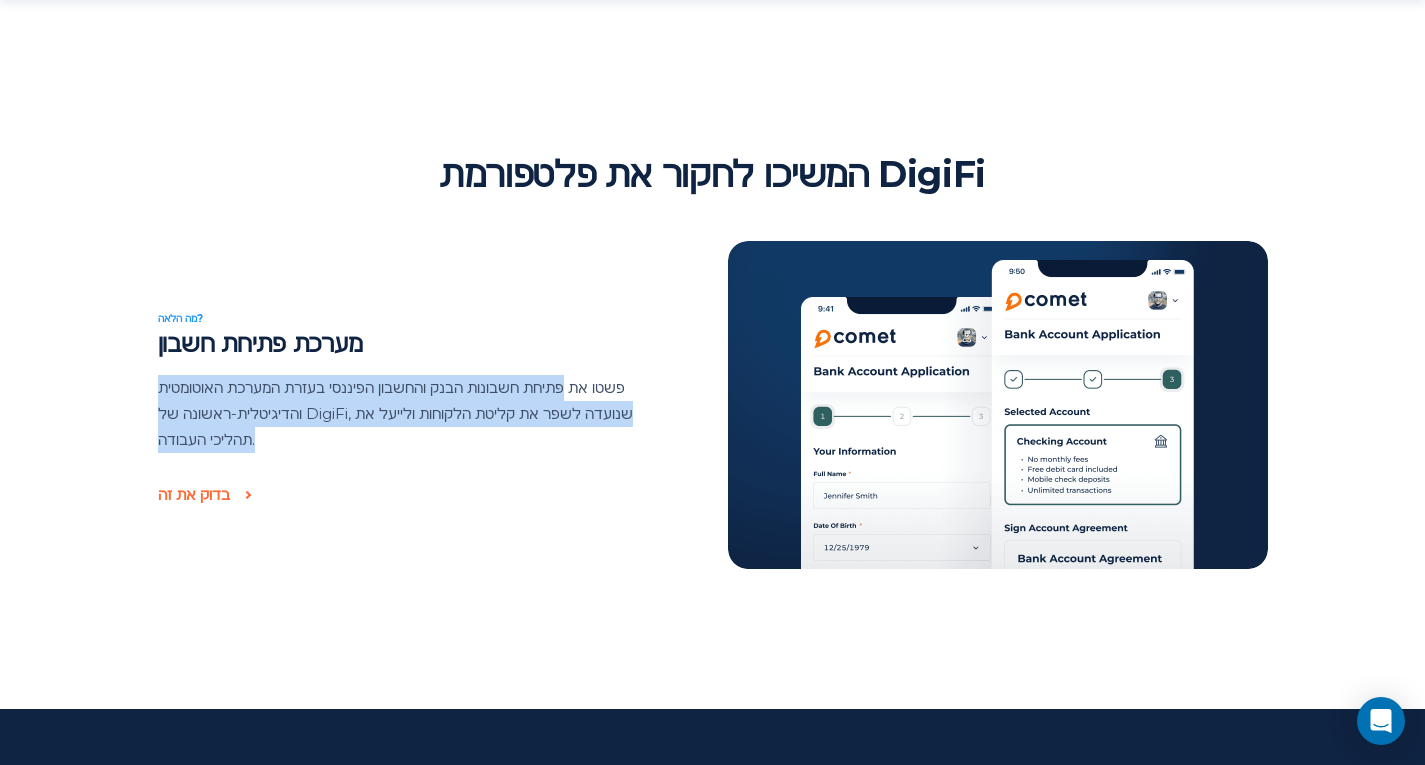 drag, startPoint x: 440, startPoint y: 433, endPoint x: 491, endPoint y: 369, distance: 81.8352 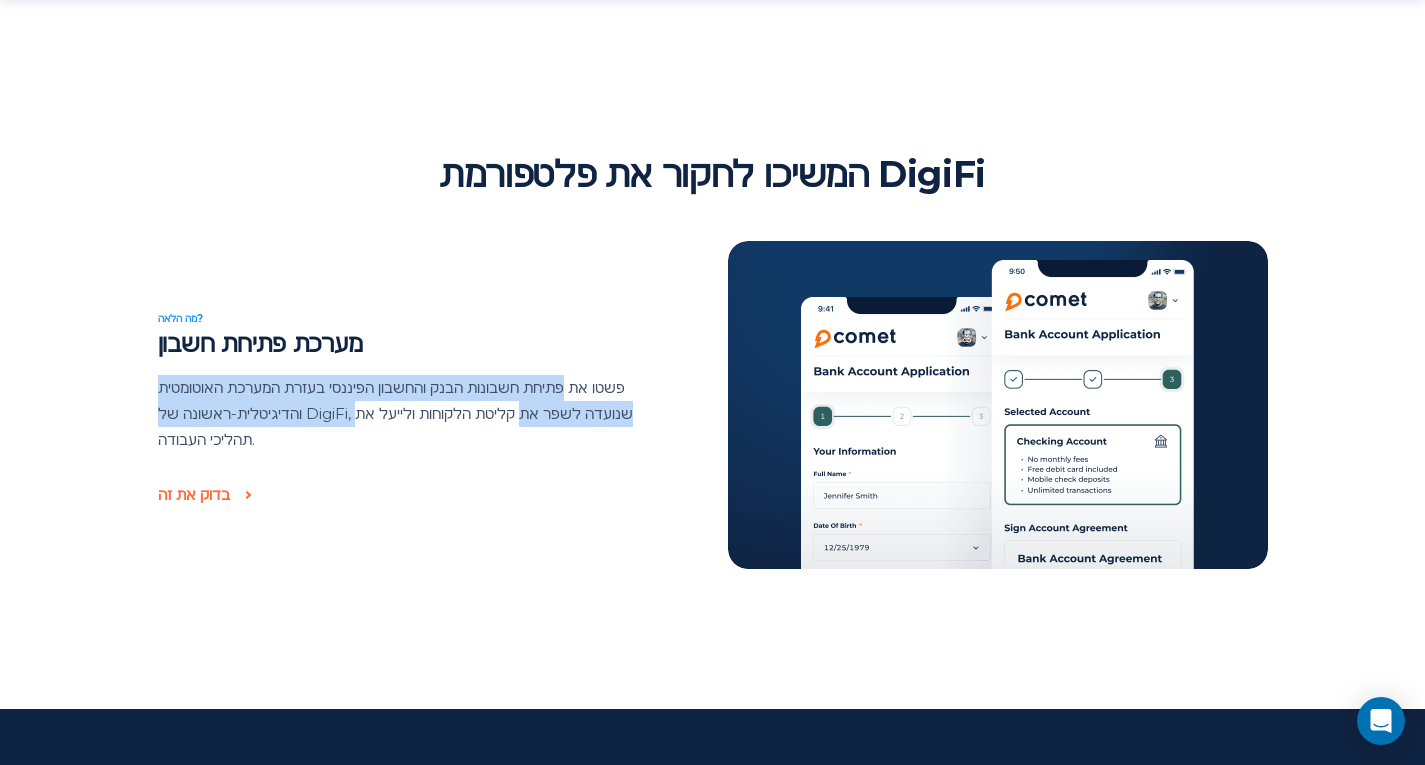 drag, startPoint x: 499, startPoint y: 424, endPoint x: 511, endPoint y: 371, distance: 54.34151 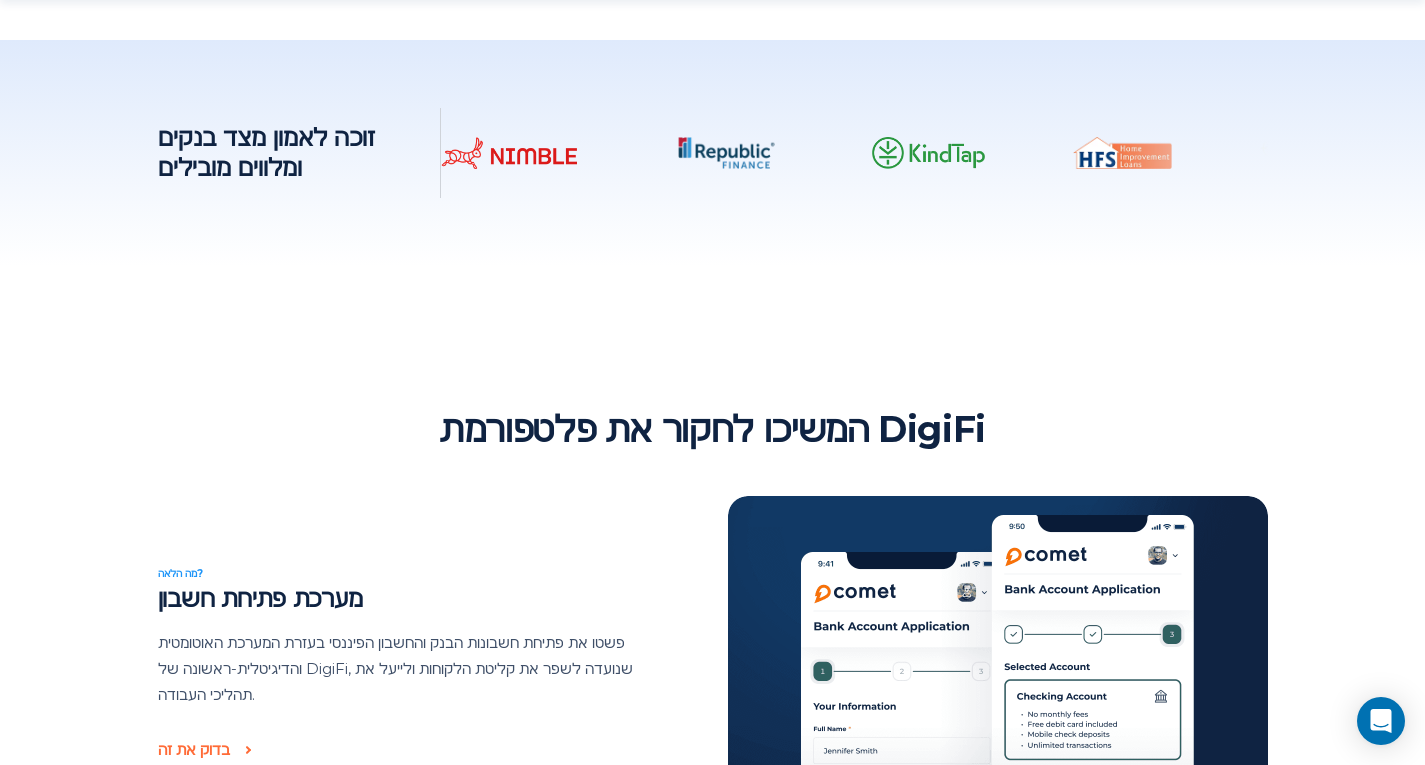 scroll, scrollTop: 3600, scrollLeft: 0, axis: vertical 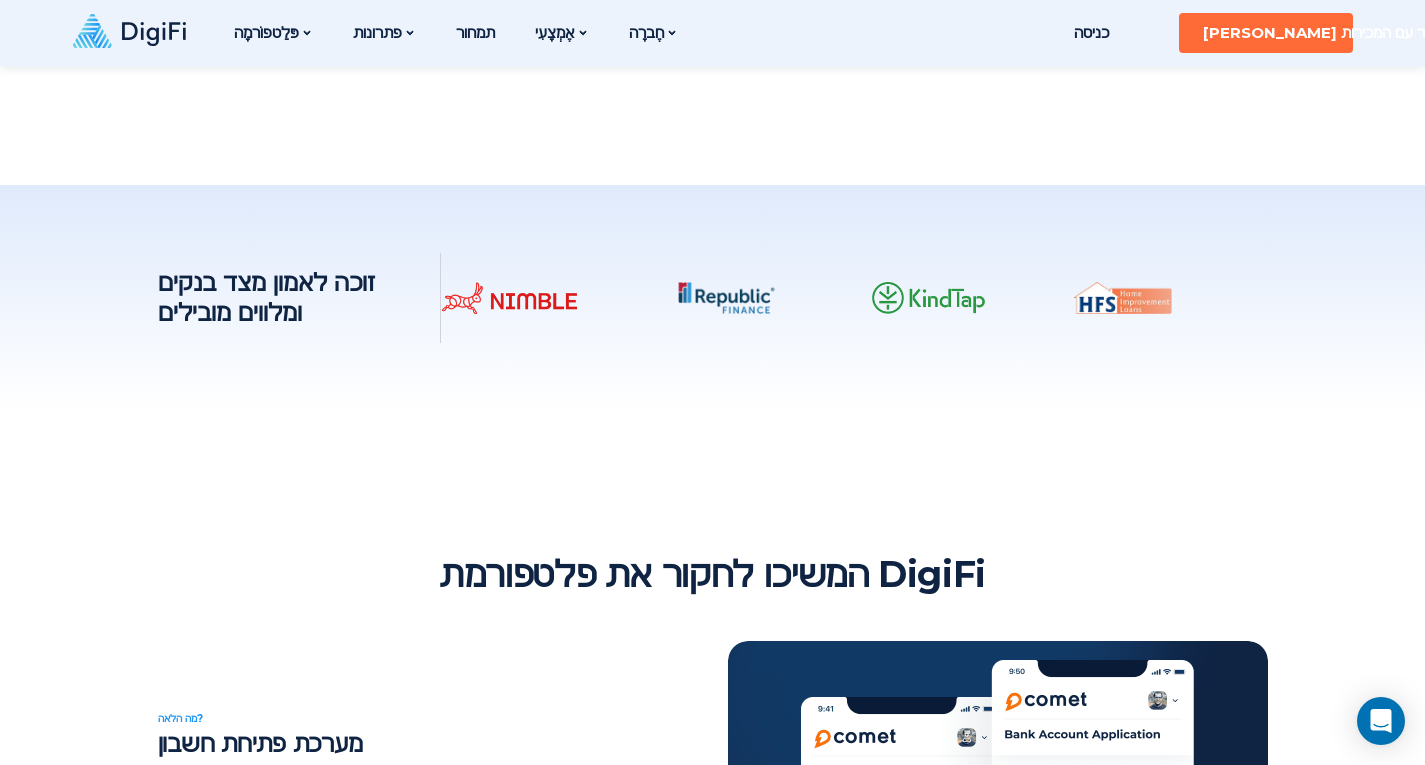 drag, startPoint x: 963, startPoint y: 277, endPoint x: 1032, endPoint y: 281, distance: 69.115845 